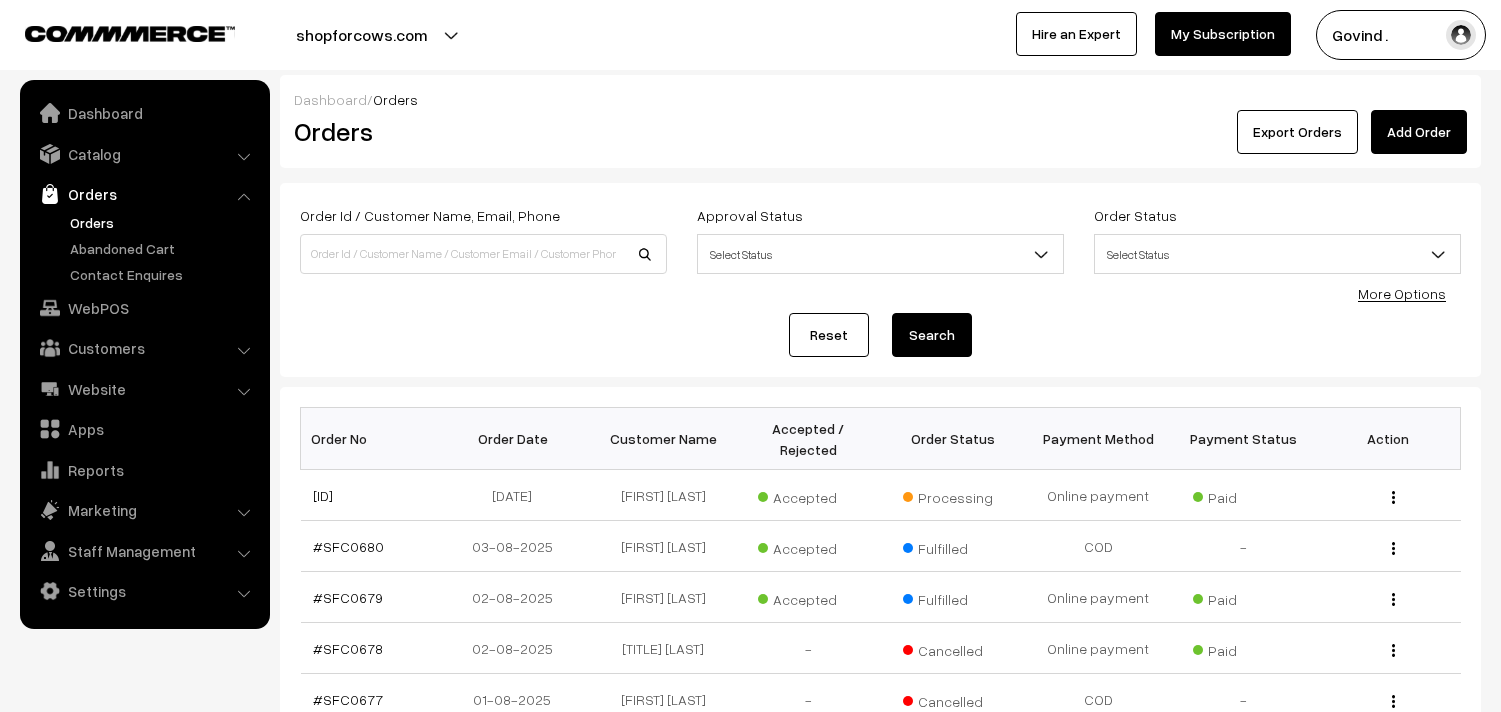 scroll, scrollTop: 0, scrollLeft: 0, axis: both 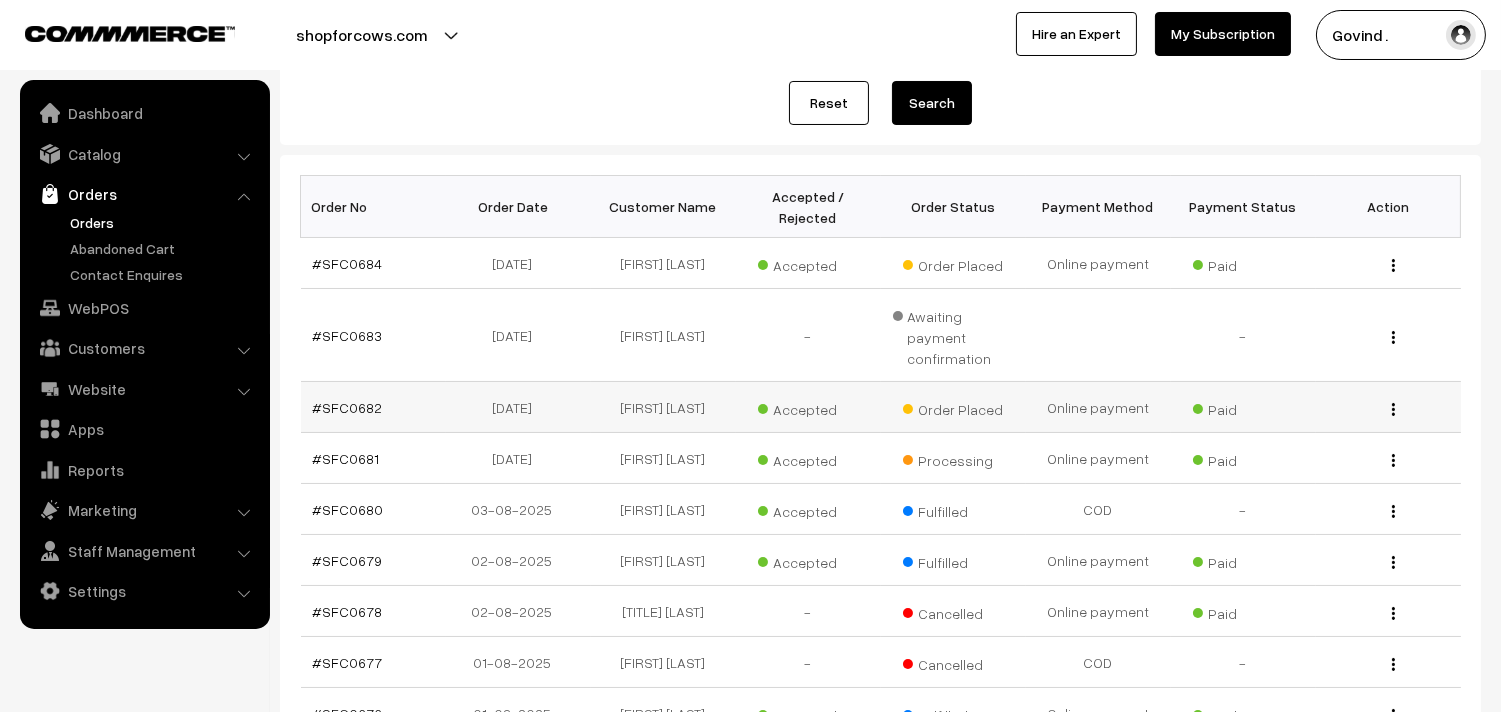 click at bounding box center [1393, 409] 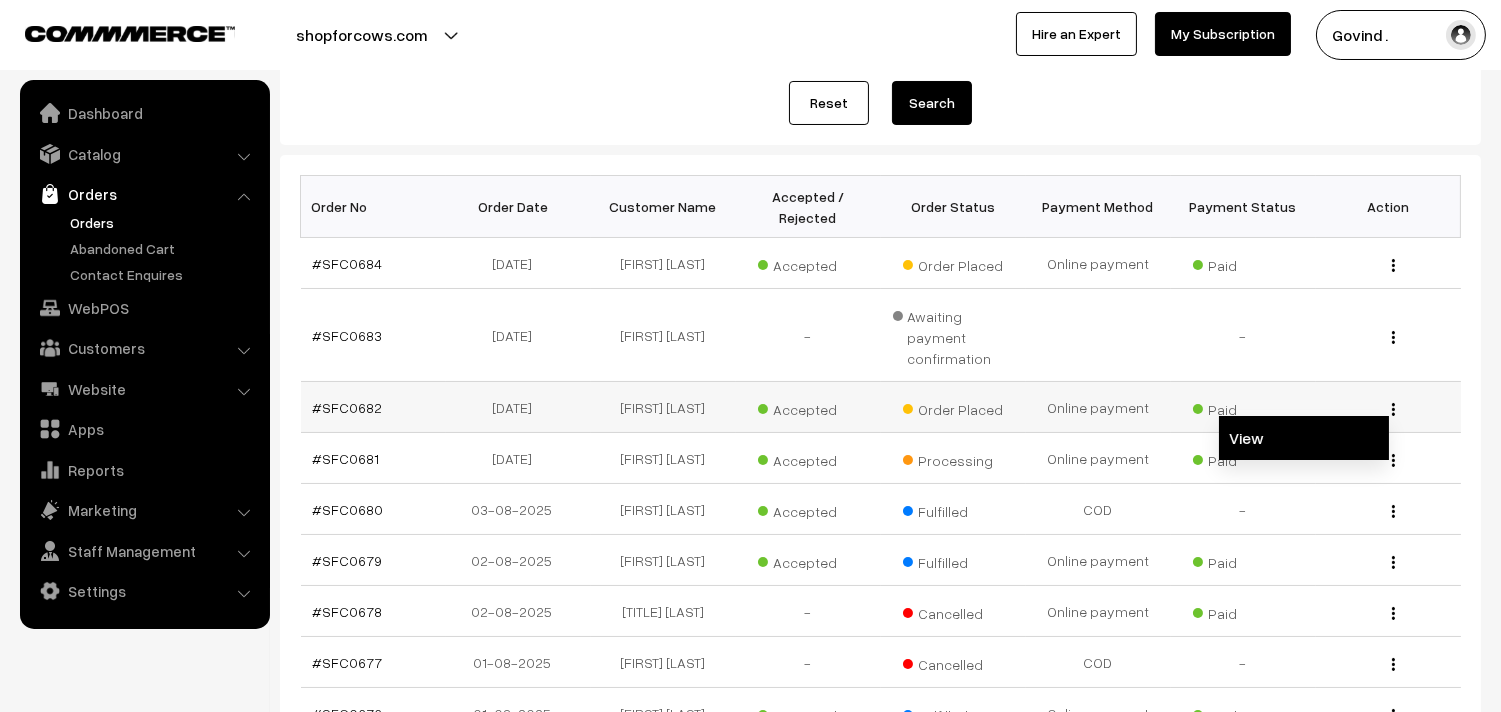 click on "View" at bounding box center (1304, 438) 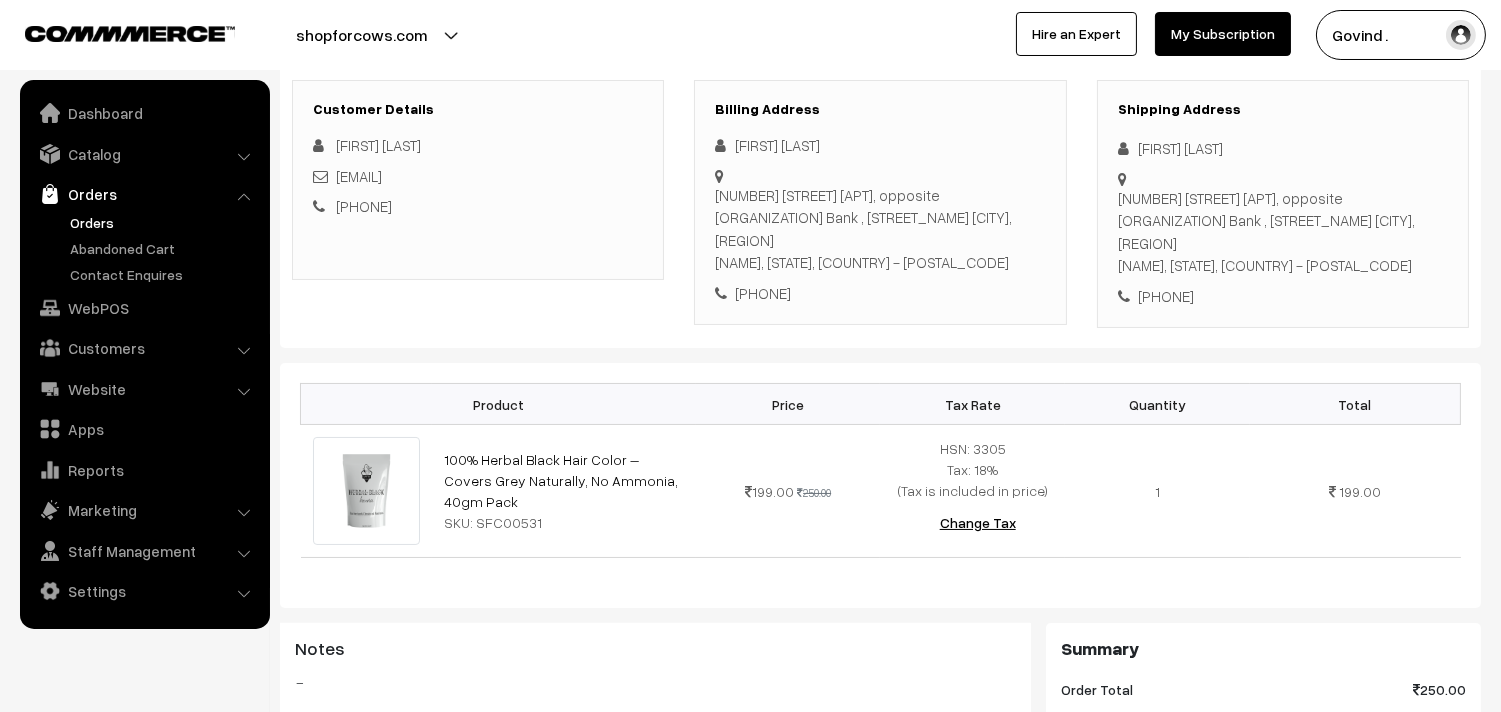 scroll, scrollTop: 197, scrollLeft: 0, axis: vertical 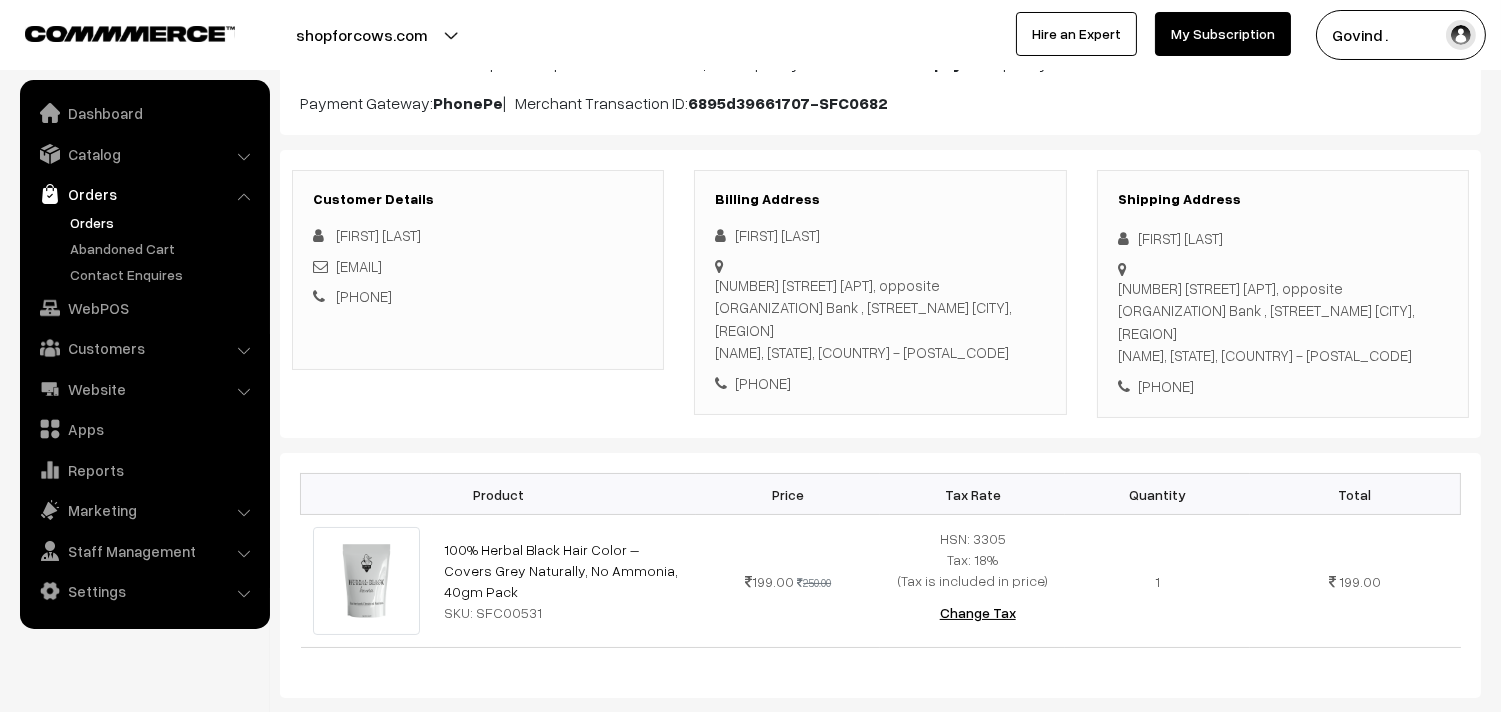 click on "Thank you for showing interest. Our team will call you shortly.
Close
shopforcows.com
Go to Website
Create New Store" at bounding box center [750, 159] 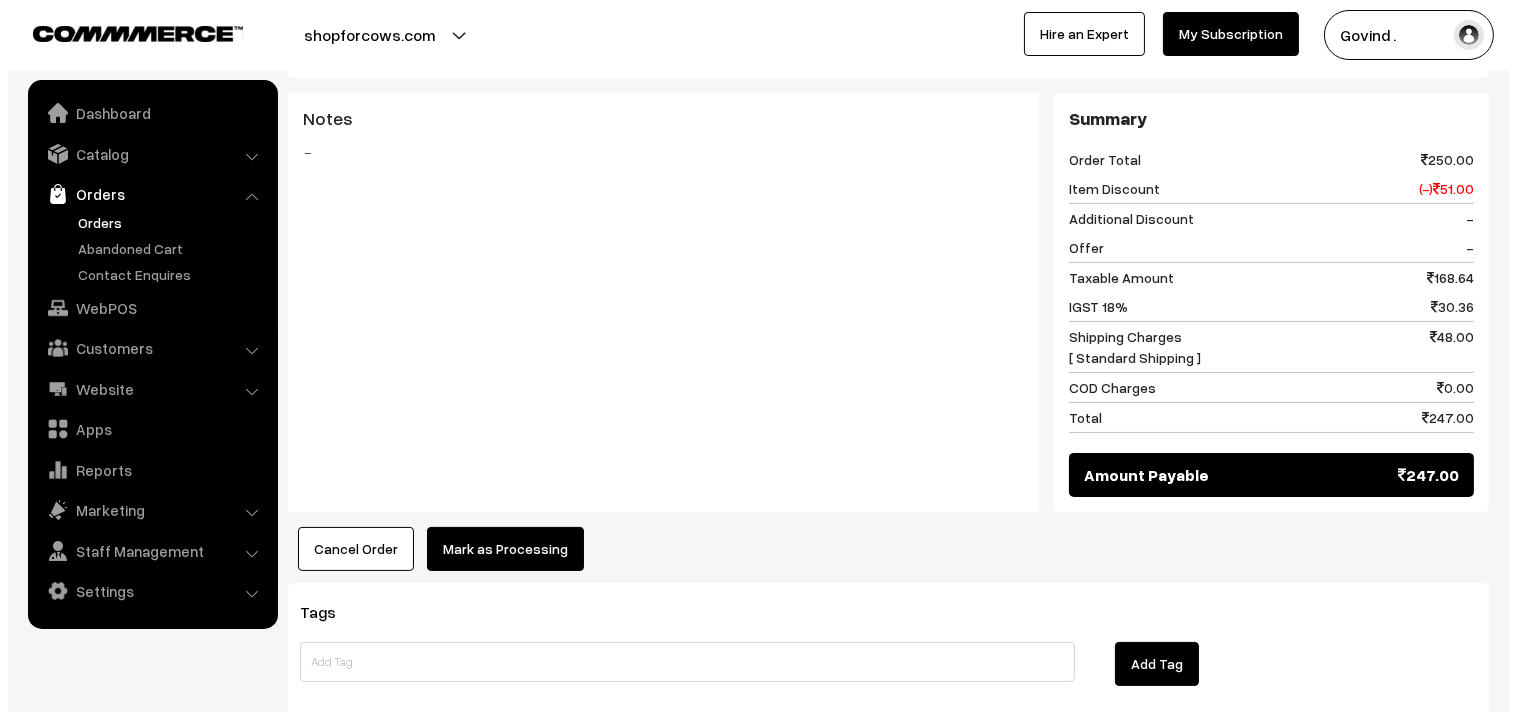 scroll, scrollTop: 821, scrollLeft: 0, axis: vertical 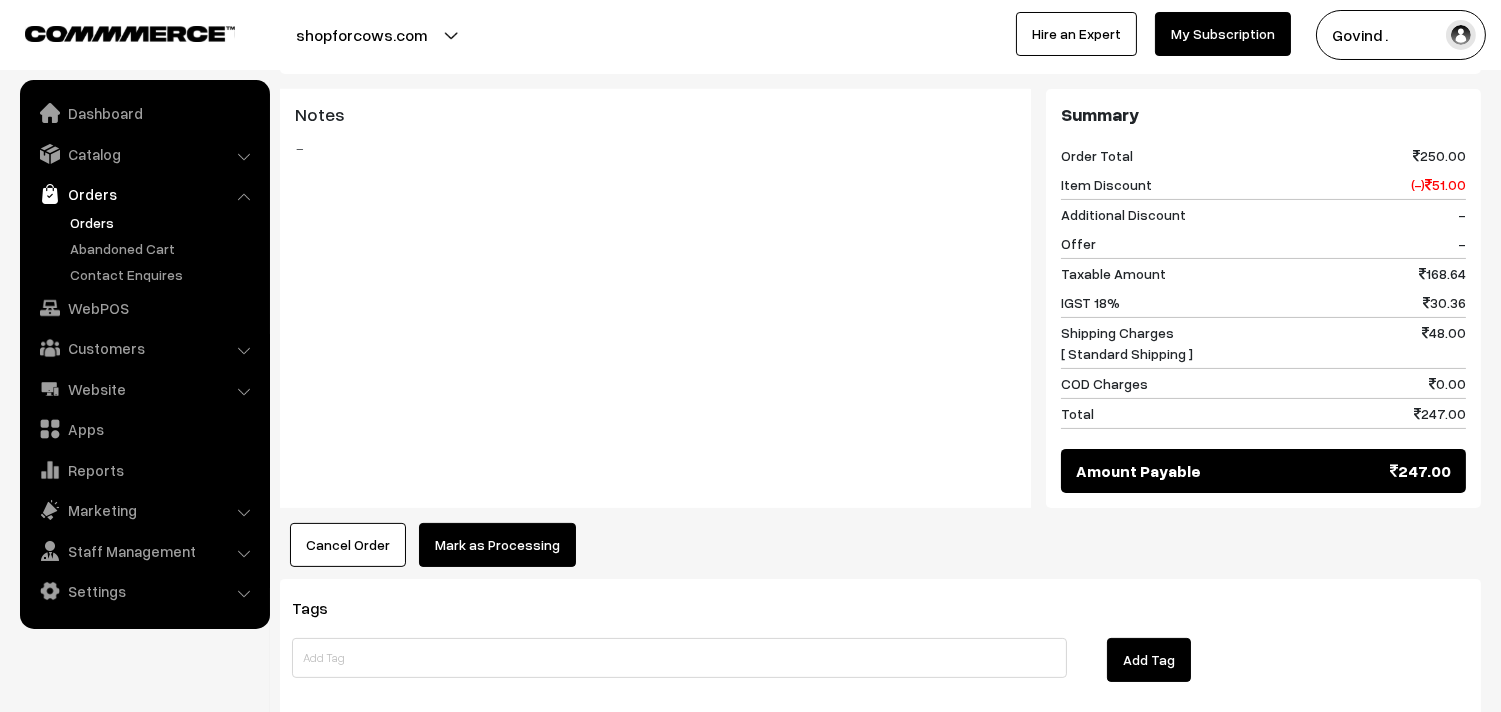 click on "Mark as Processing" at bounding box center (497, 545) 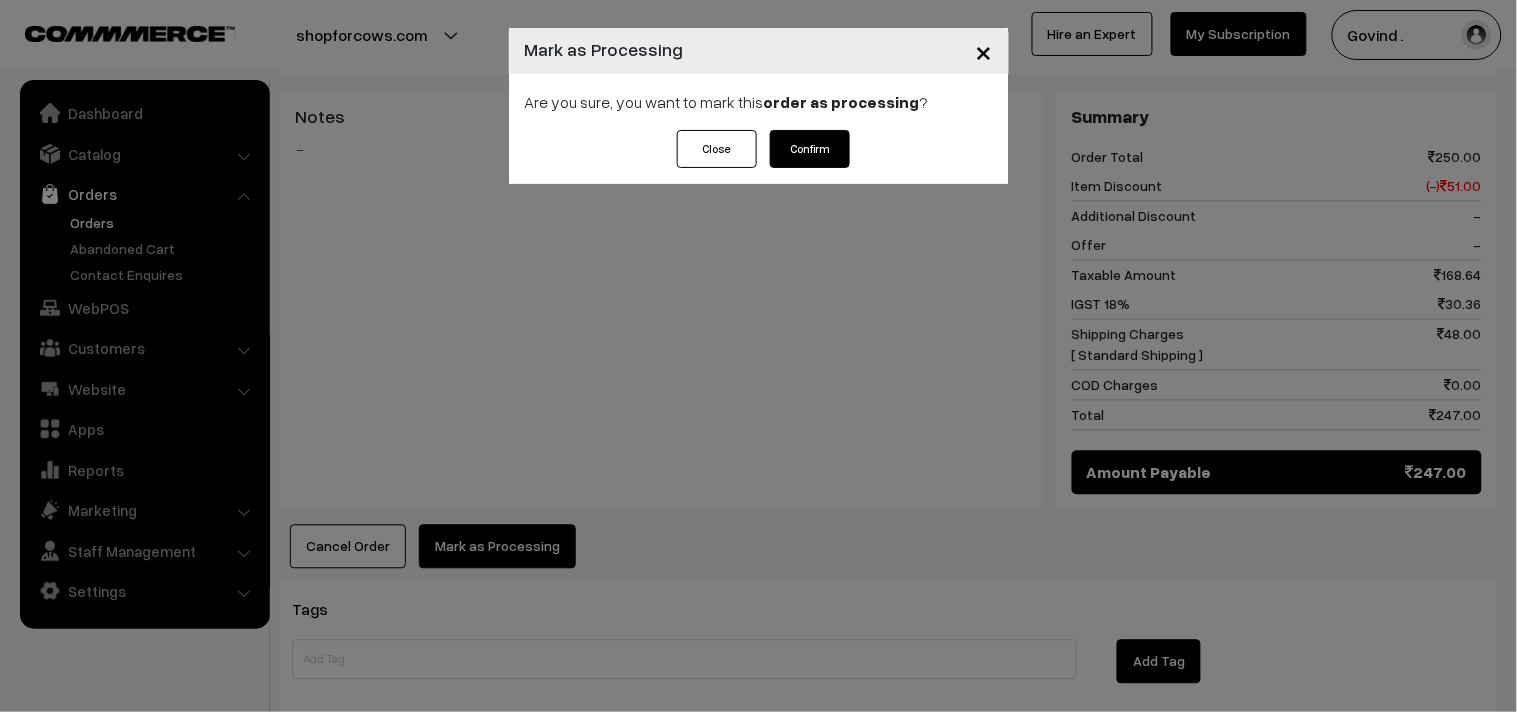 click on "Confirm" at bounding box center [810, 149] 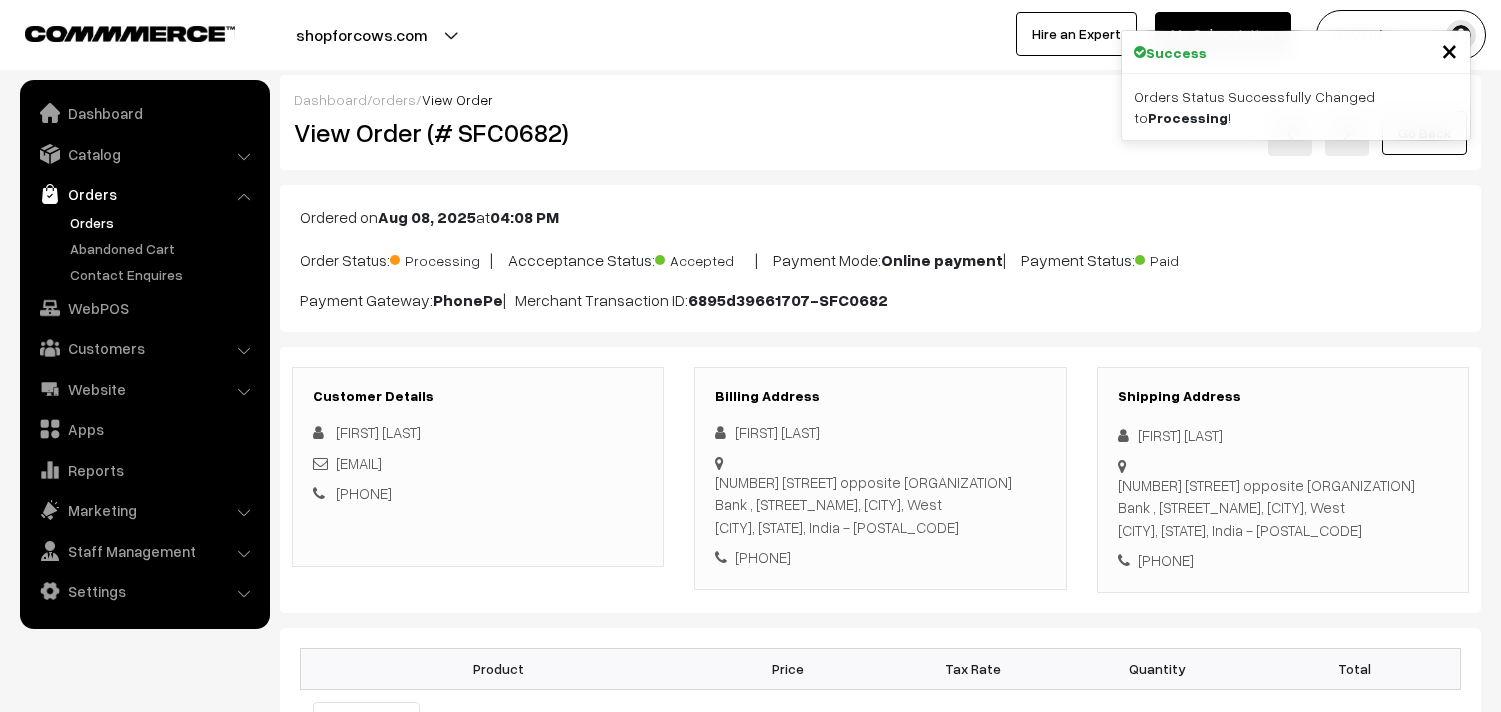 scroll, scrollTop: 0, scrollLeft: 0, axis: both 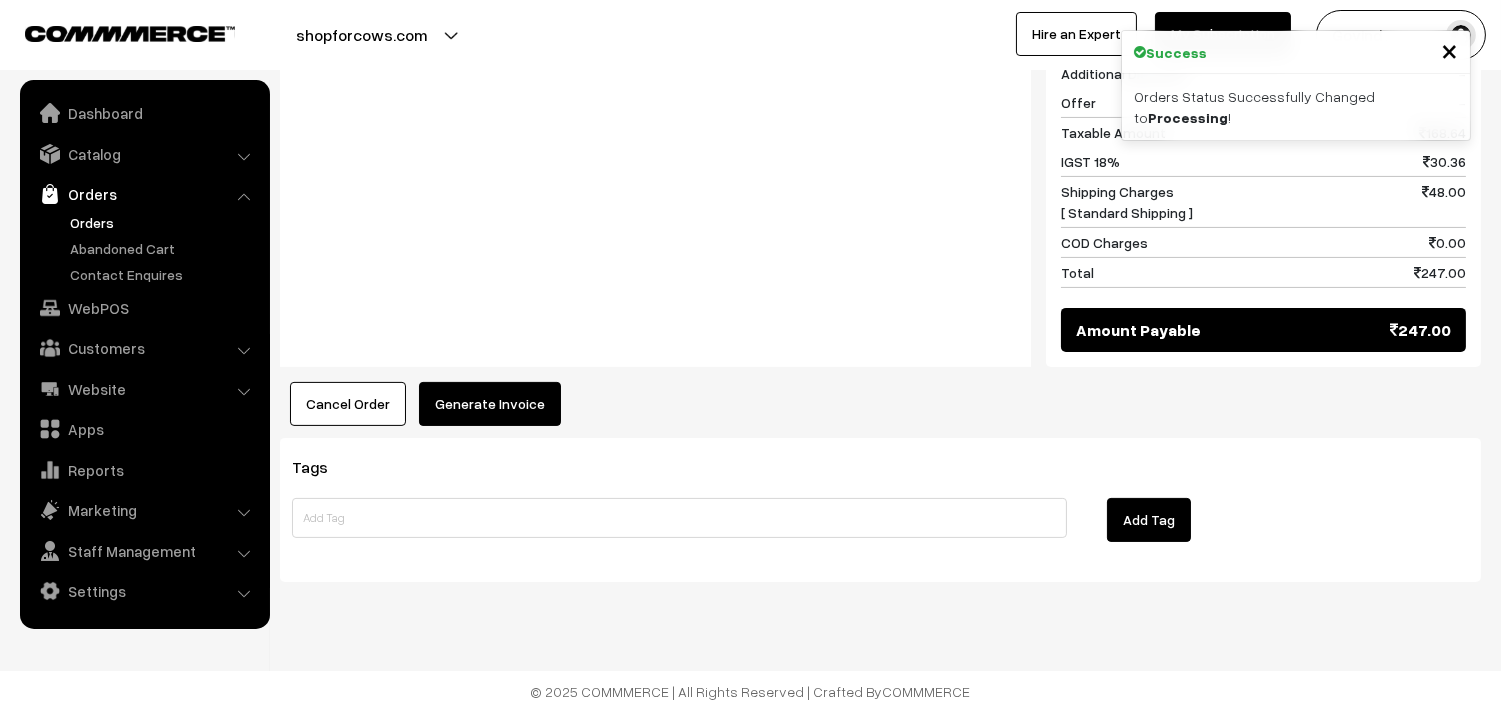 click on "Generate Invoice" at bounding box center [490, 404] 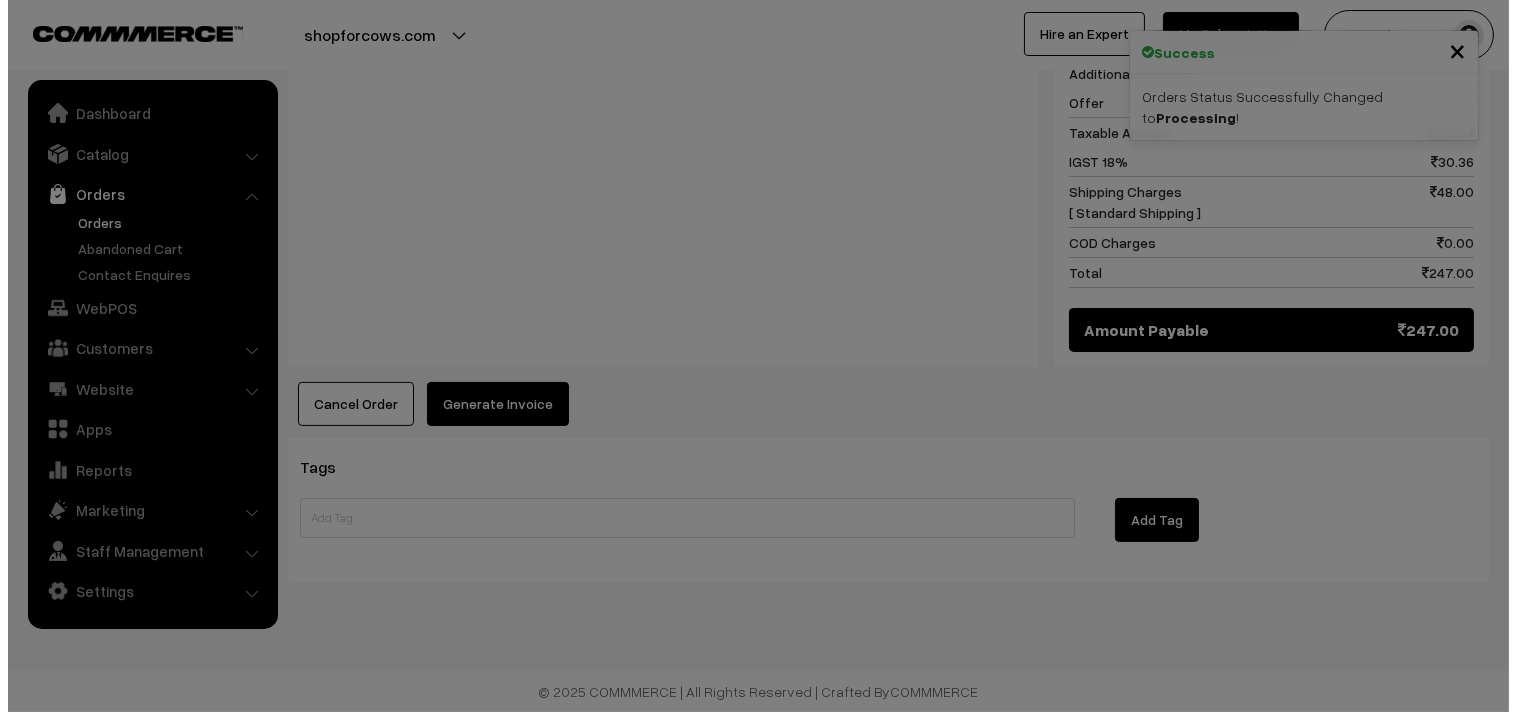 scroll, scrollTop: 941, scrollLeft: 0, axis: vertical 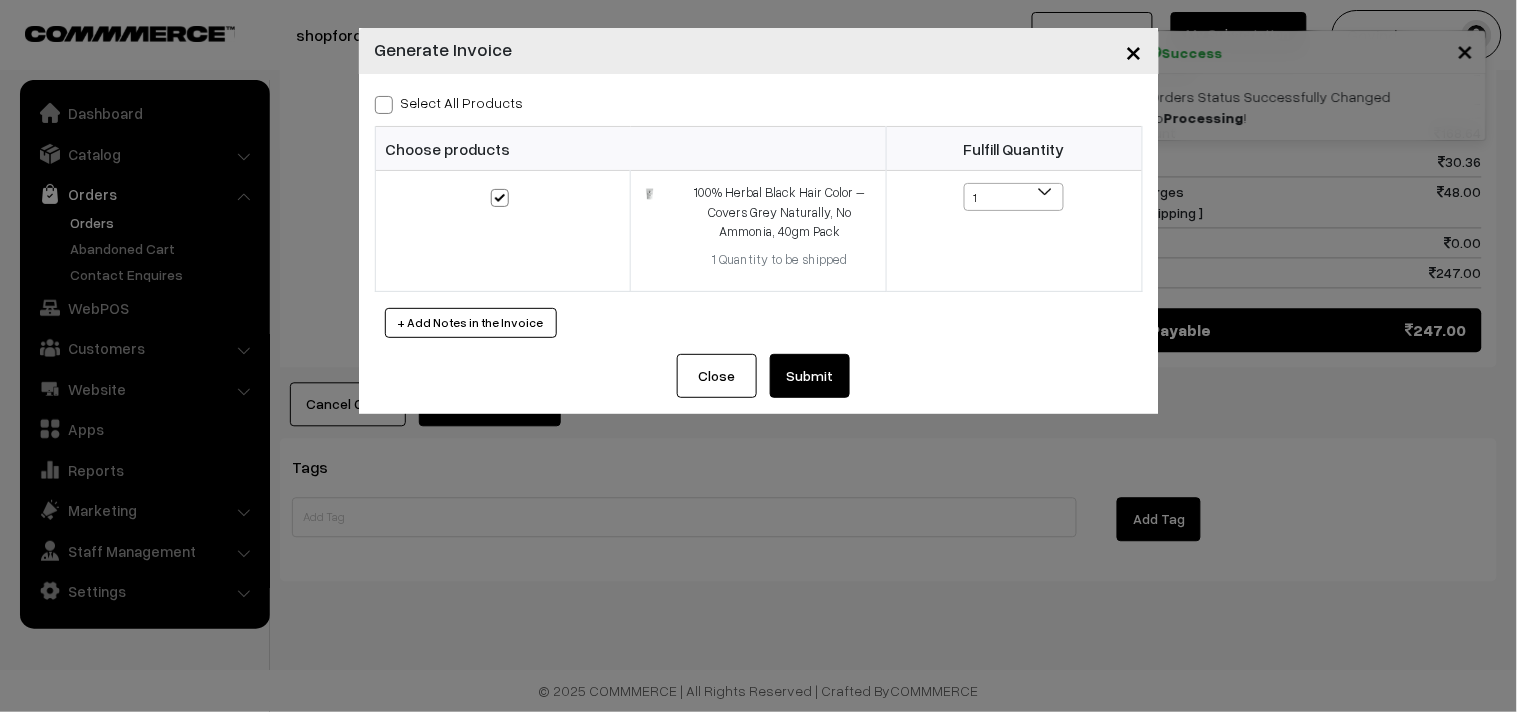 click at bounding box center [384, 105] 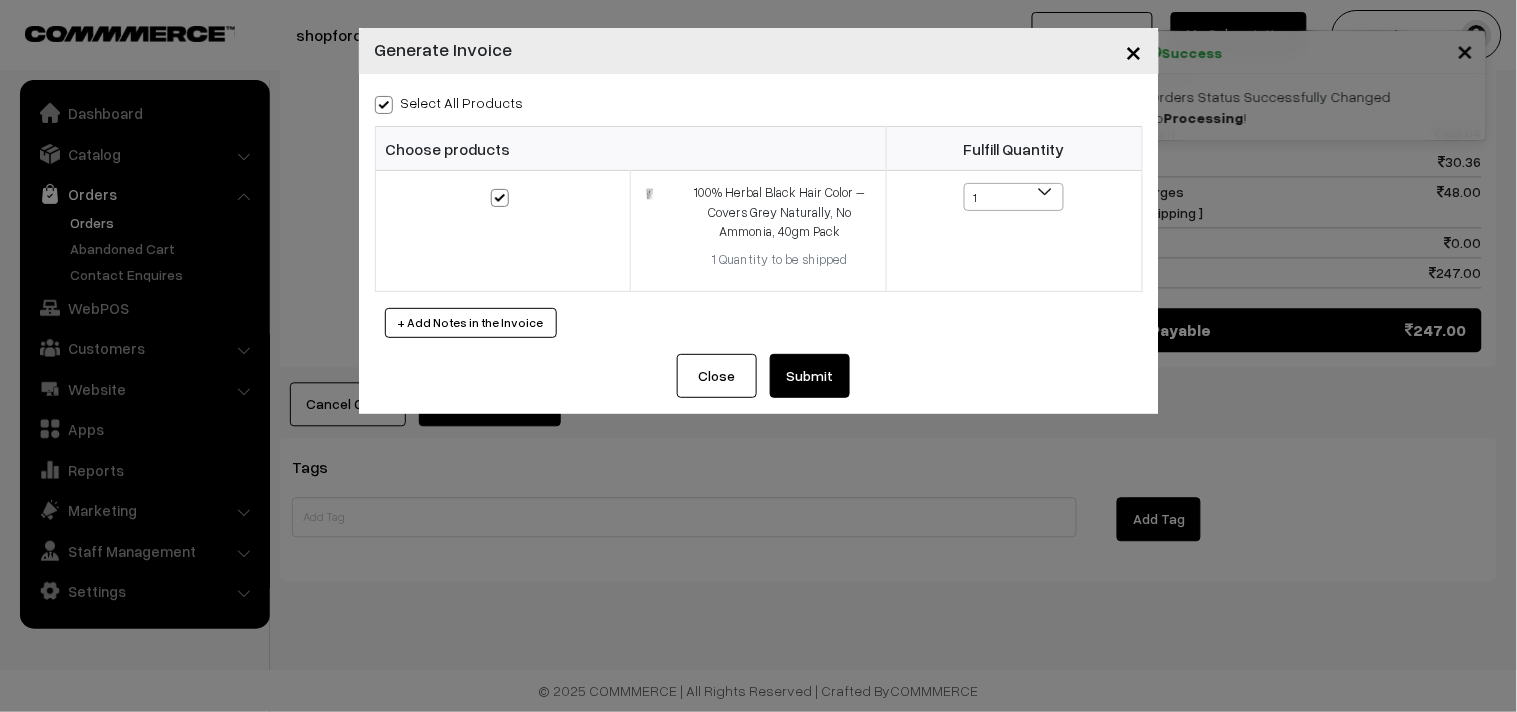 click on "Submit" at bounding box center (810, 376) 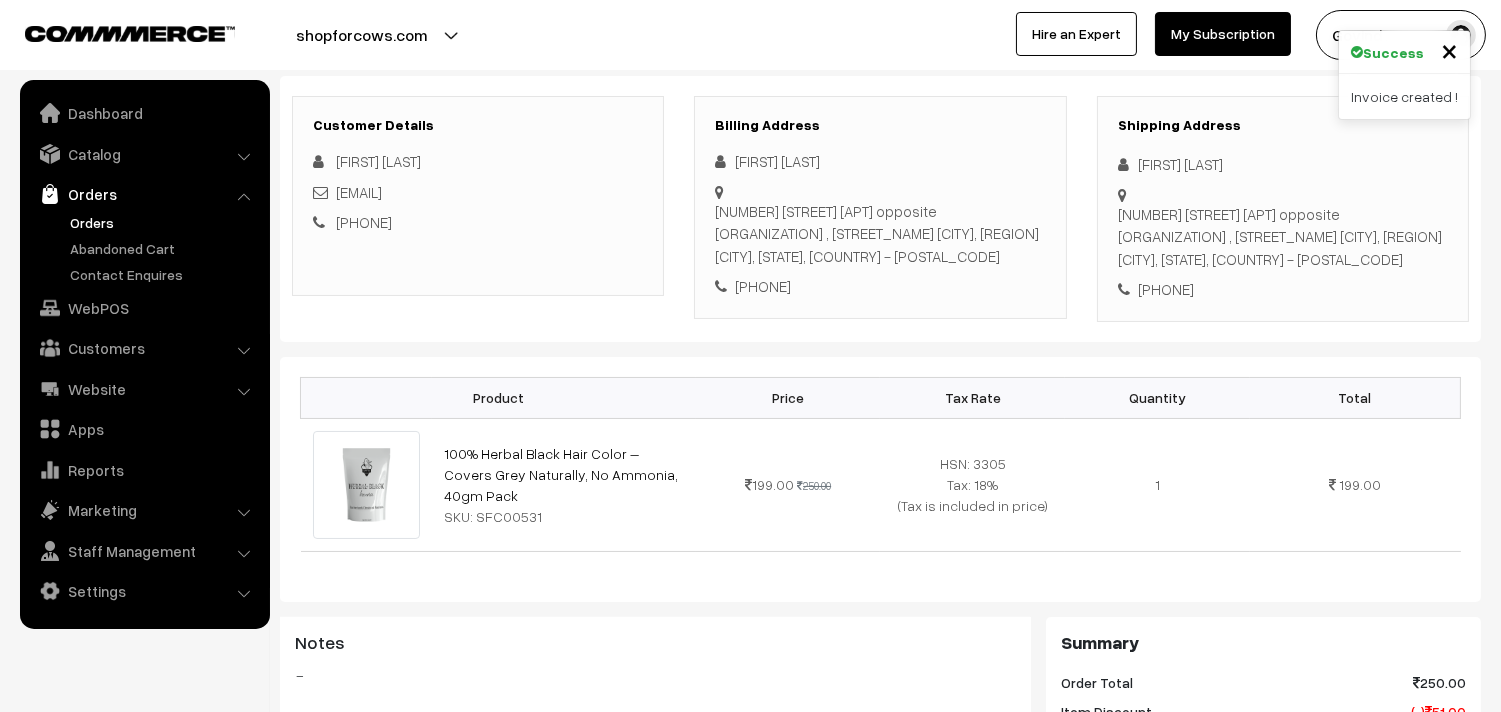 scroll, scrollTop: 0, scrollLeft: 0, axis: both 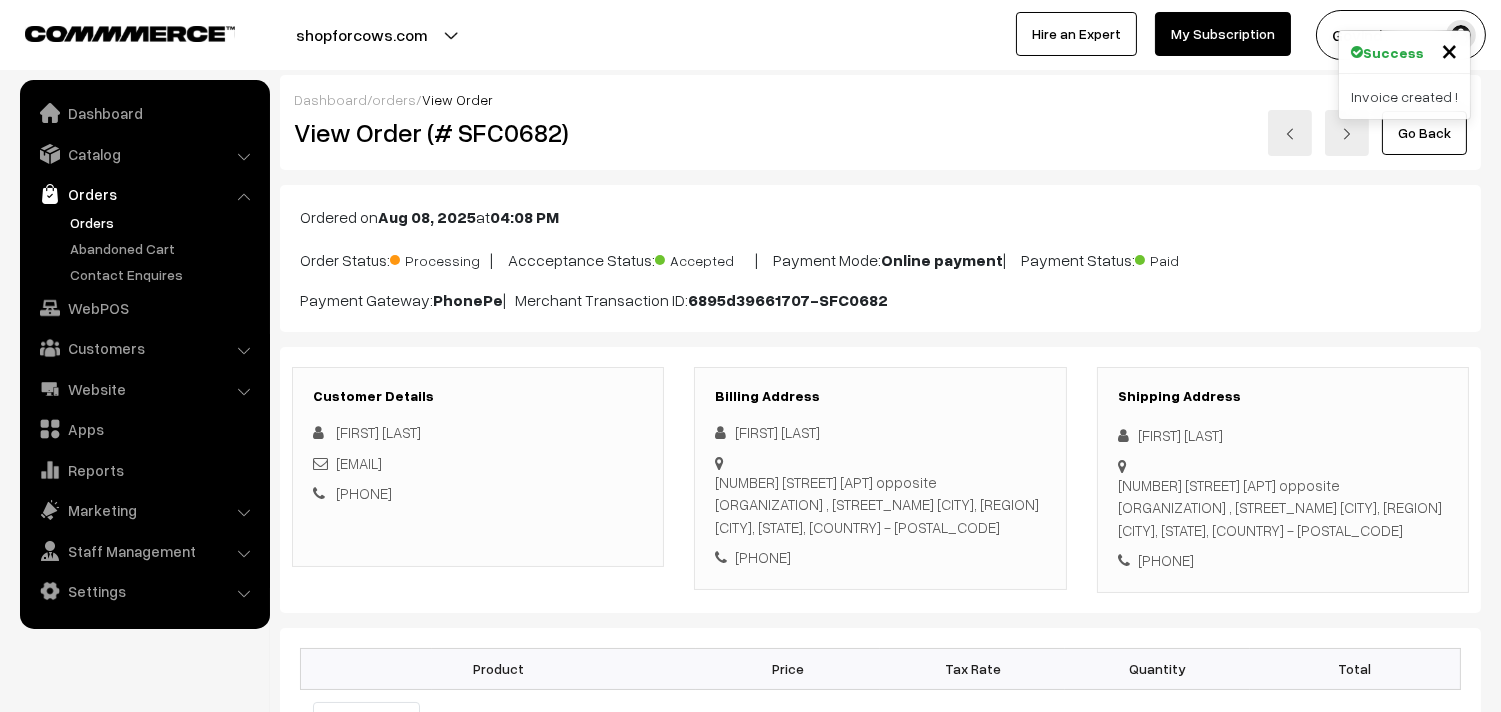 click on "Go Back" at bounding box center [1424, 133] 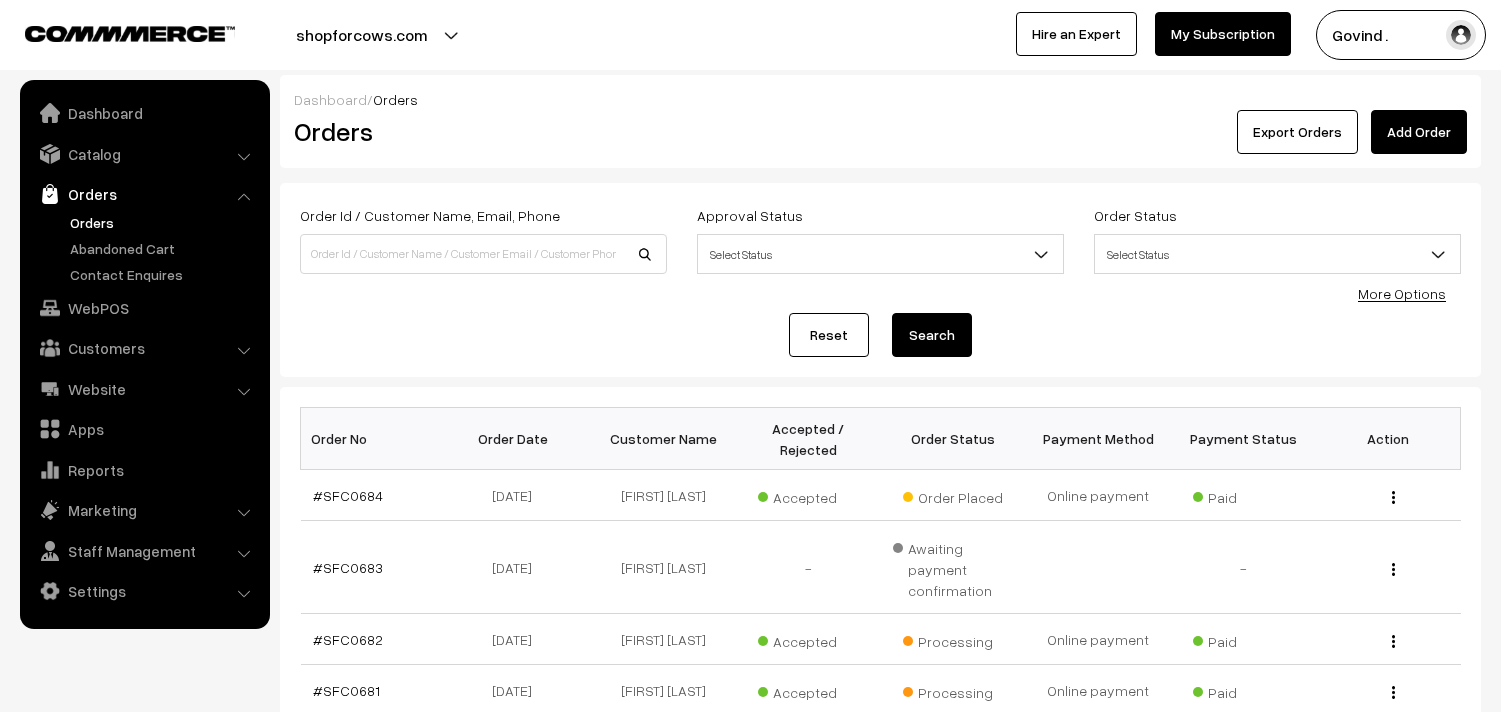 scroll, scrollTop: 0, scrollLeft: 0, axis: both 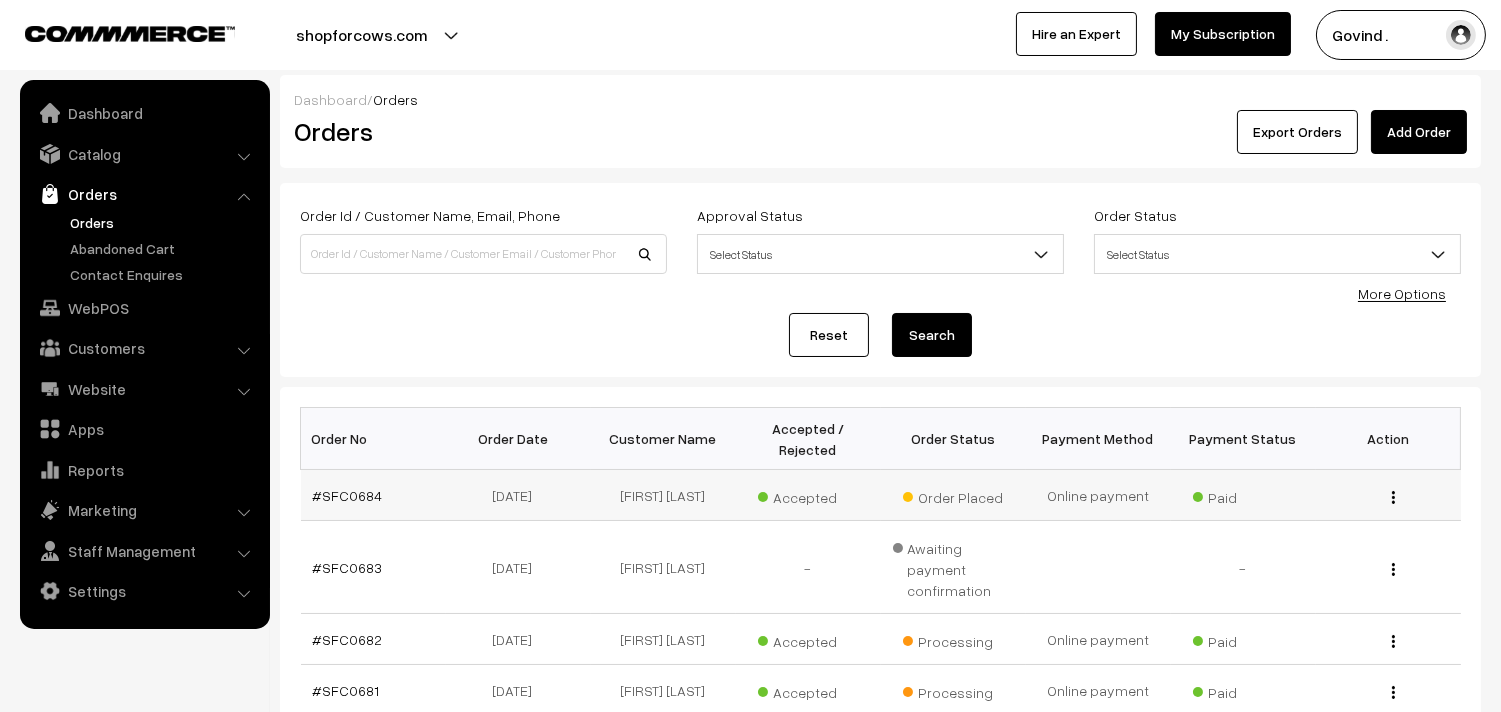 click at bounding box center [1393, 497] 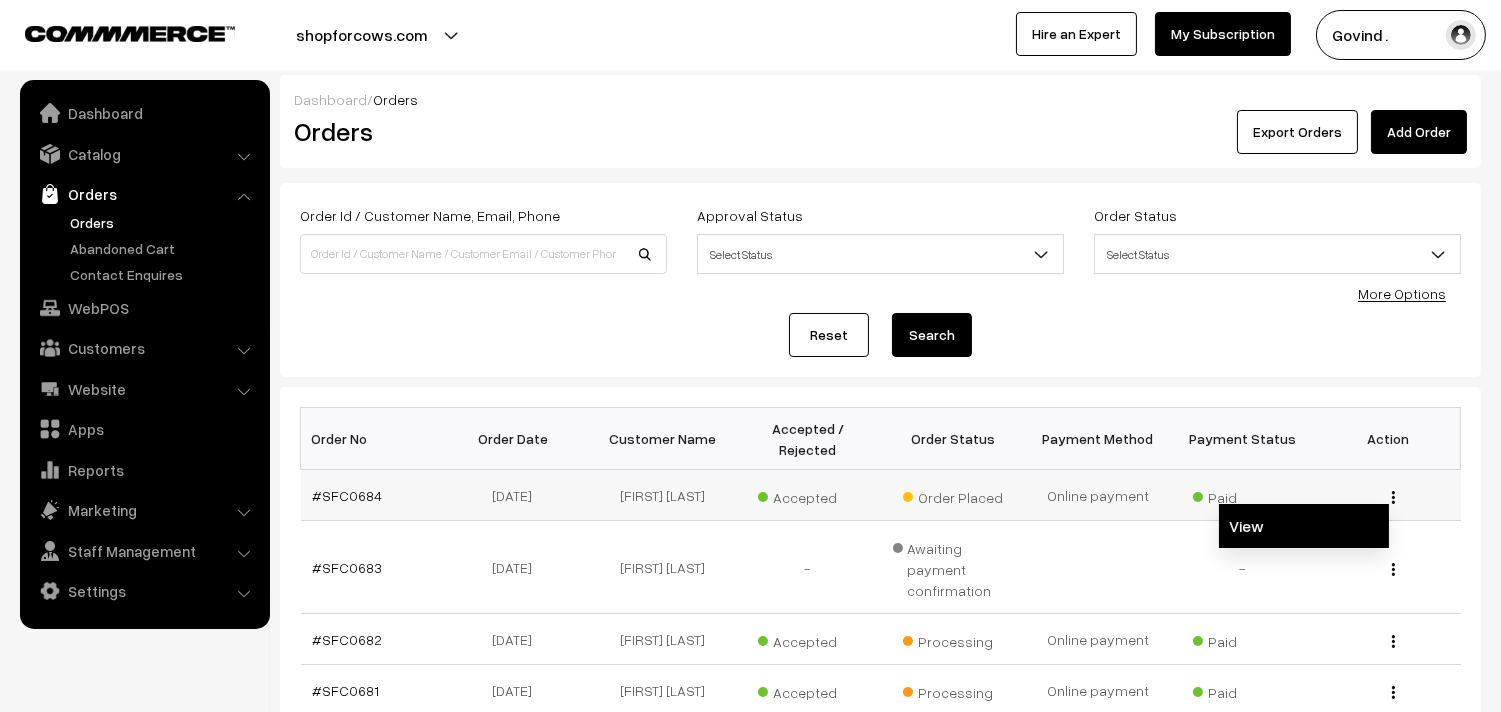 click on "View" at bounding box center [1304, 526] 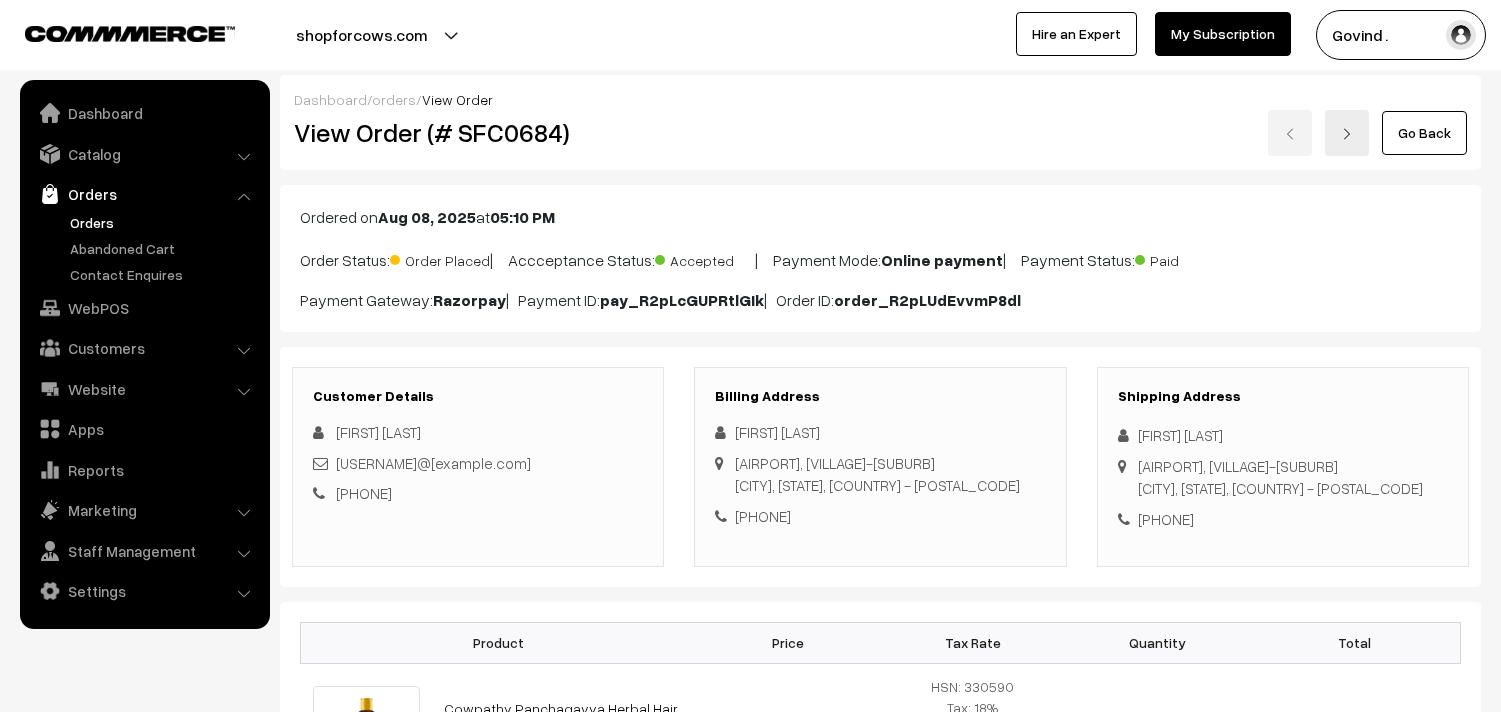 scroll, scrollTop: 0, scrollLeft: 0, axis: both 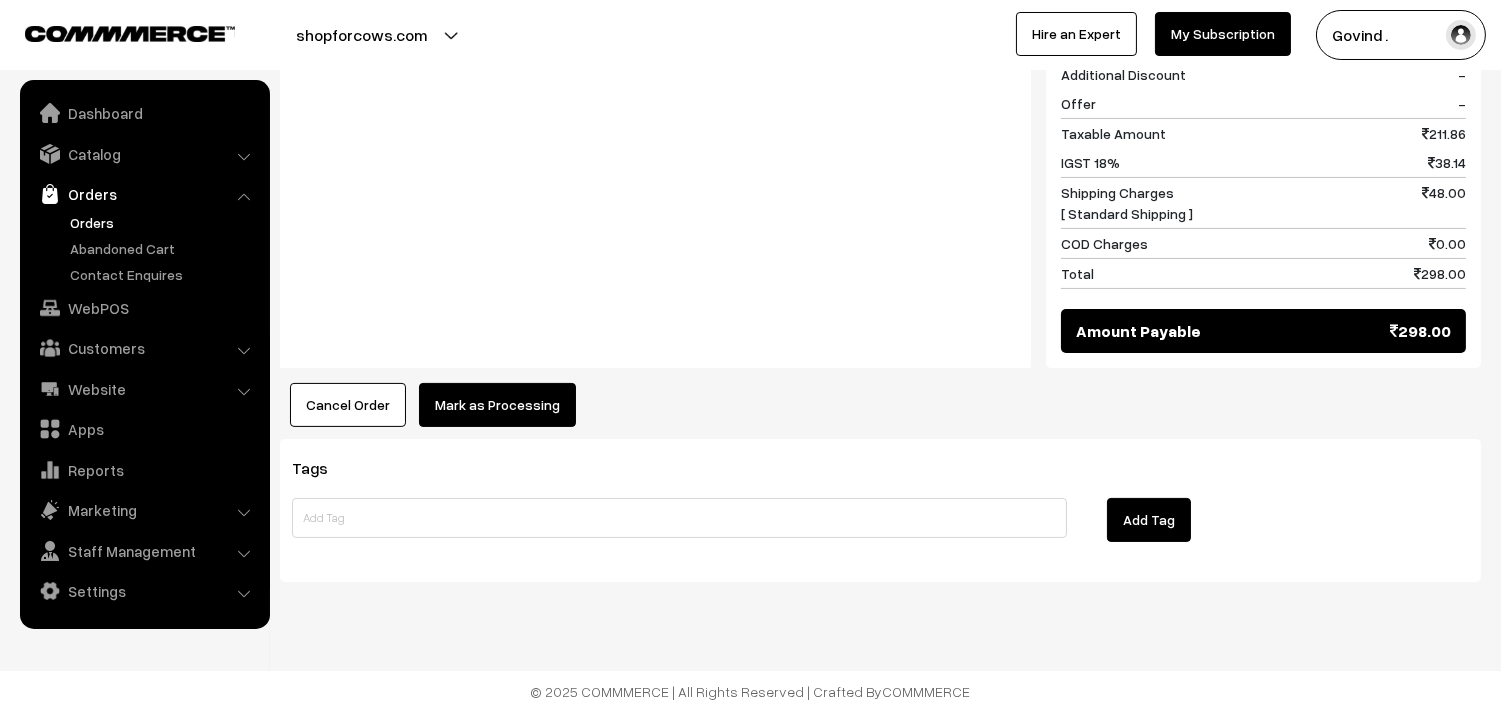 click on "Mark as Processing" at bounding box center (497, 405) 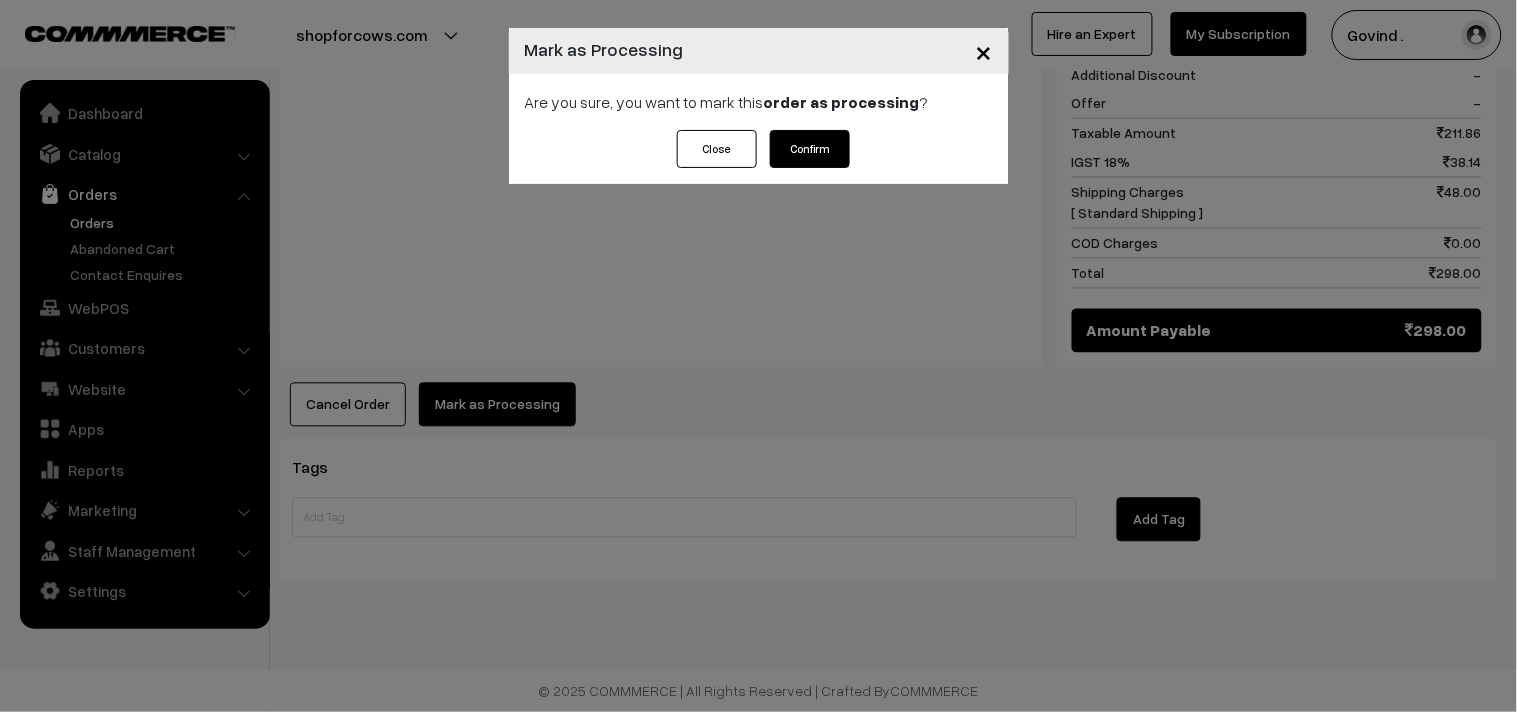 click on "Confirm" at bounding box center (810, 149) 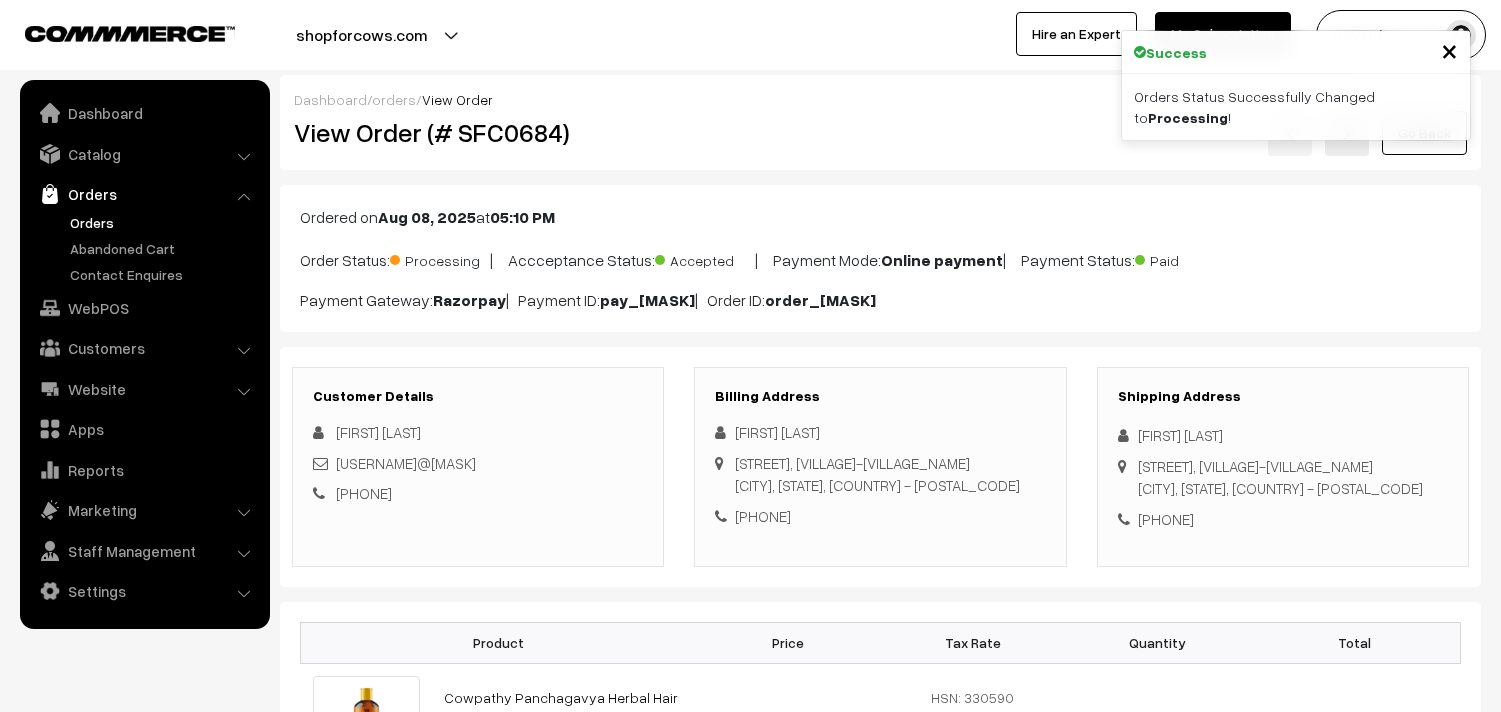 scroll, scrollTop: 0, scrollLeft: 0, axis: both 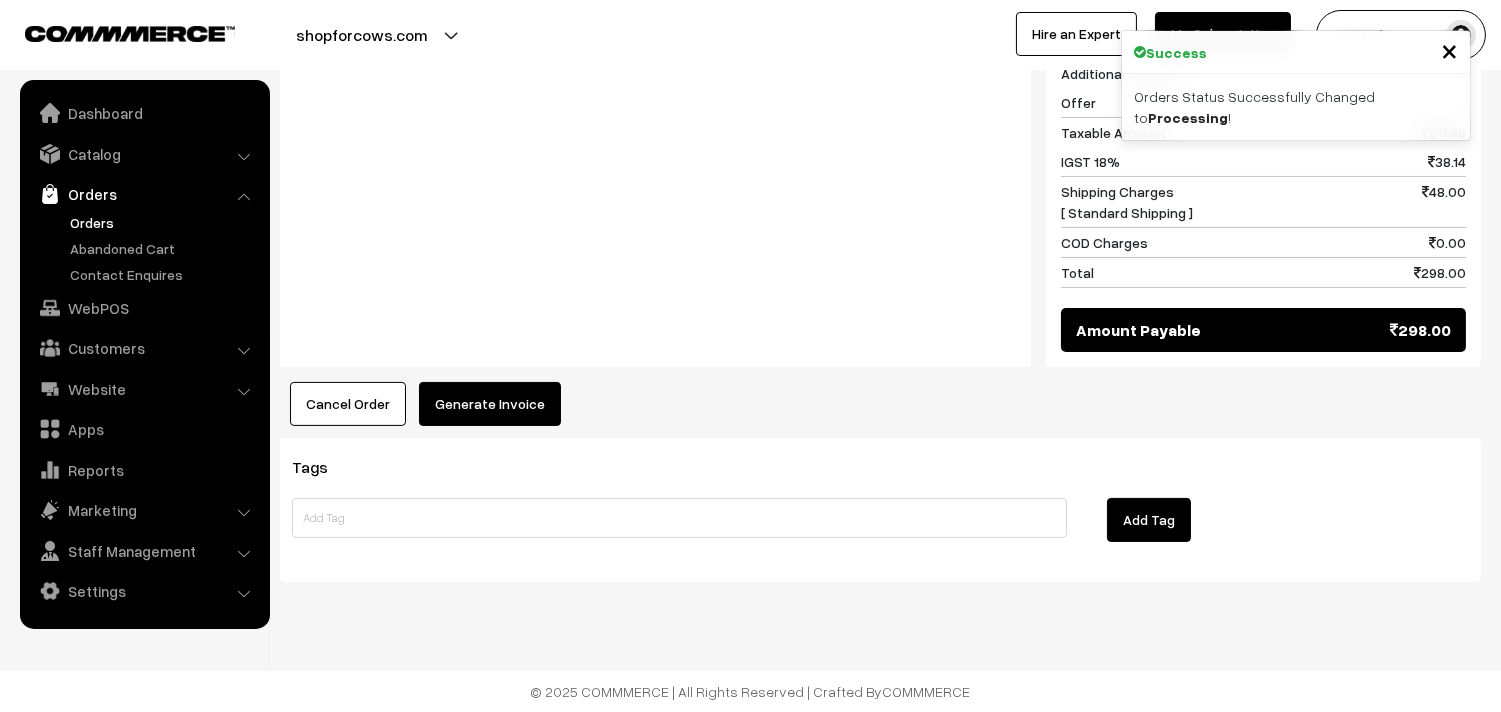 click on "Generate Invoice" at bounding box center (490, 404) 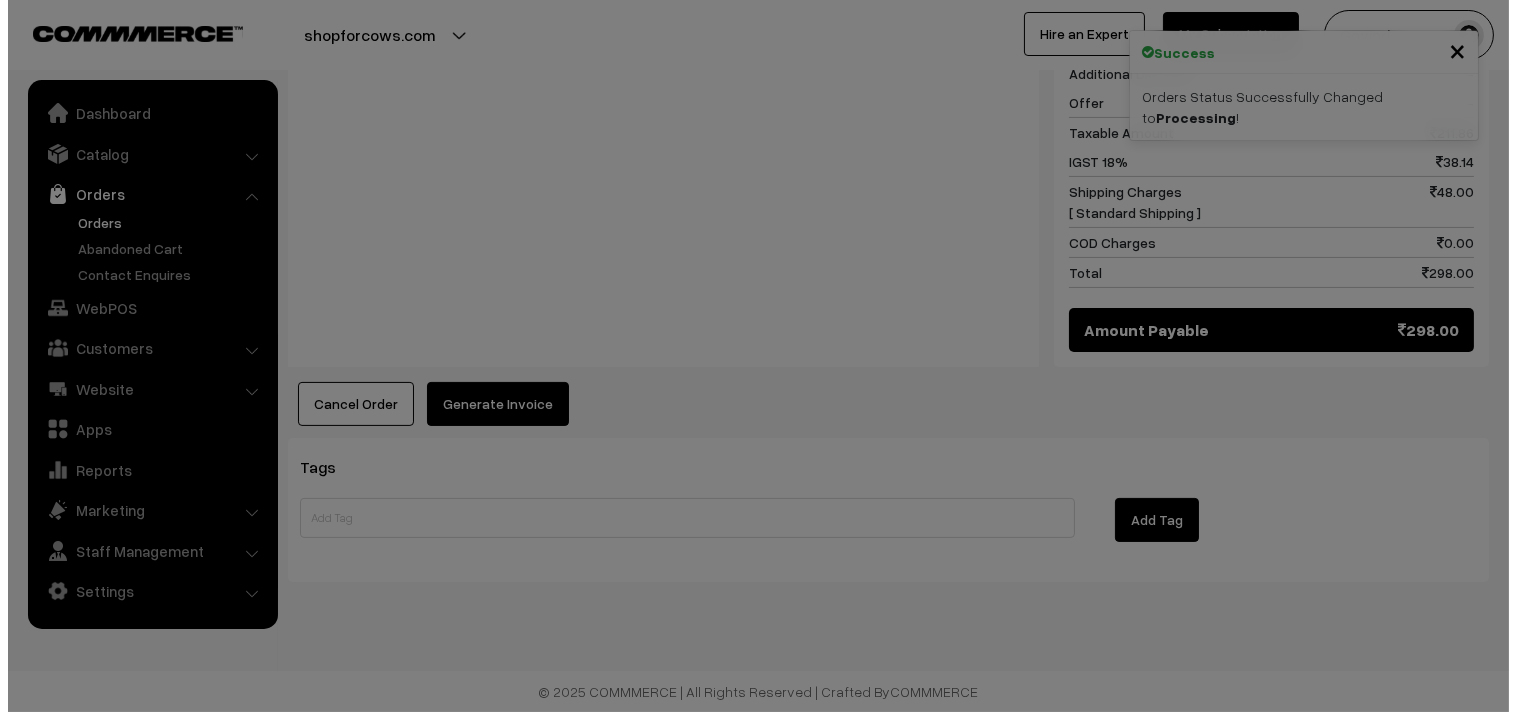 scroll, scrollTop: 862, scrollLeft: 0, axis: vertical 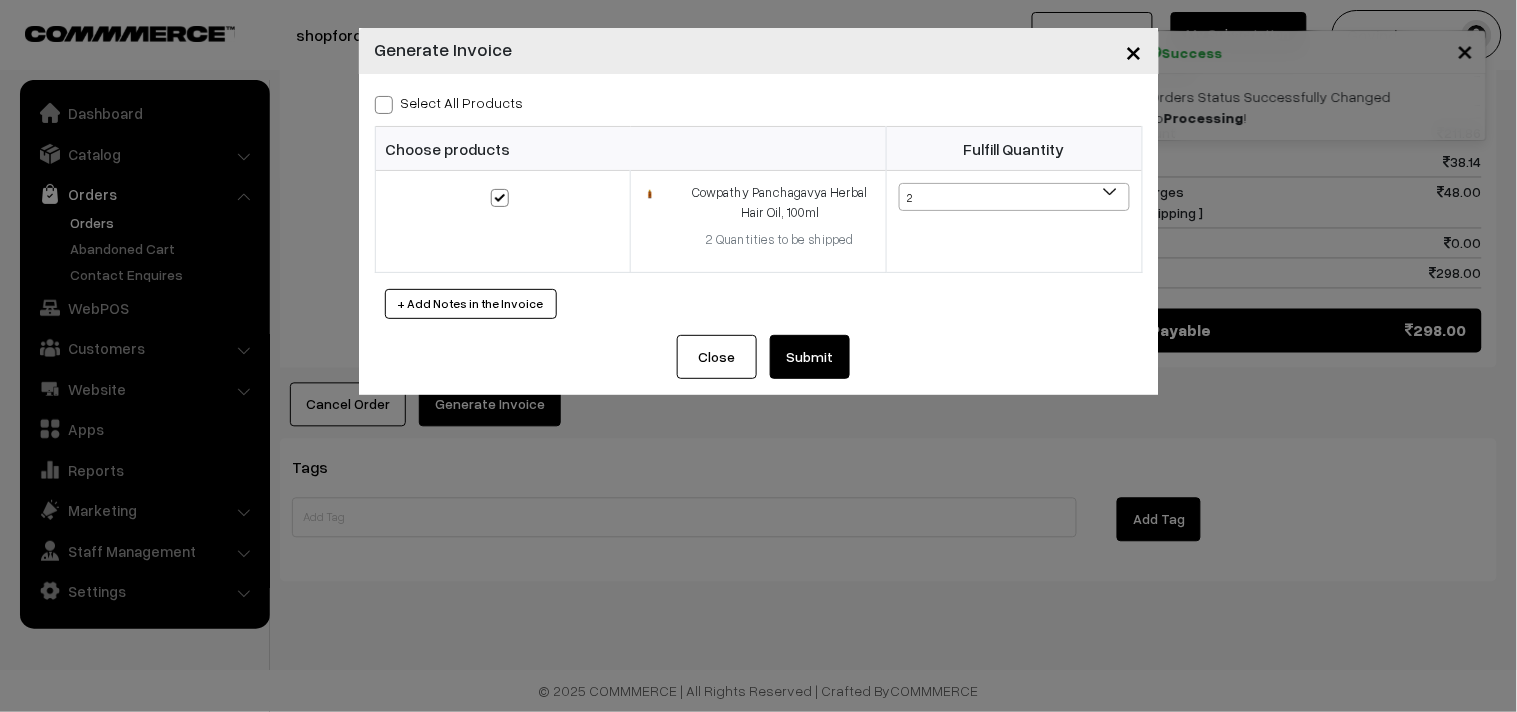 click at bounding box center [384, 105] 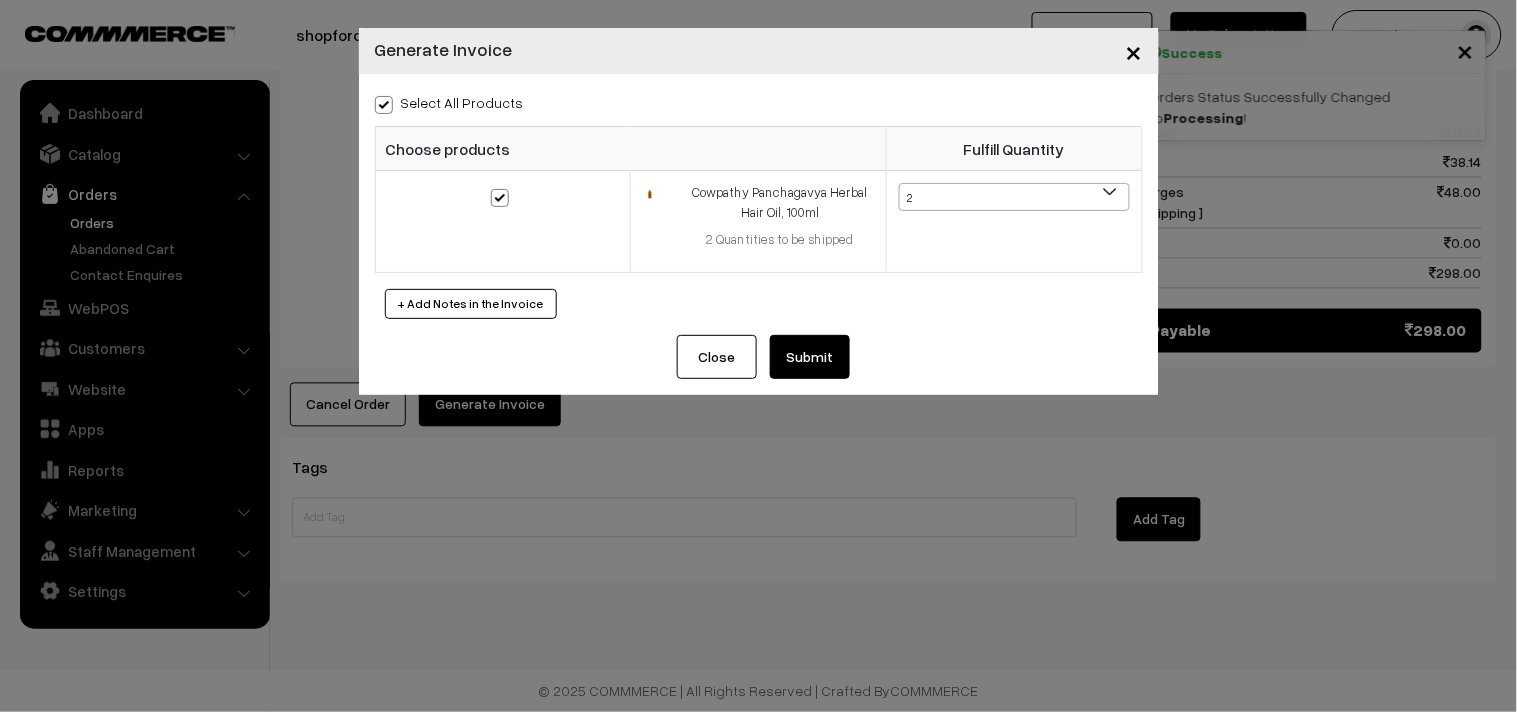 click on "Submit" at bounding box center [810, 357] 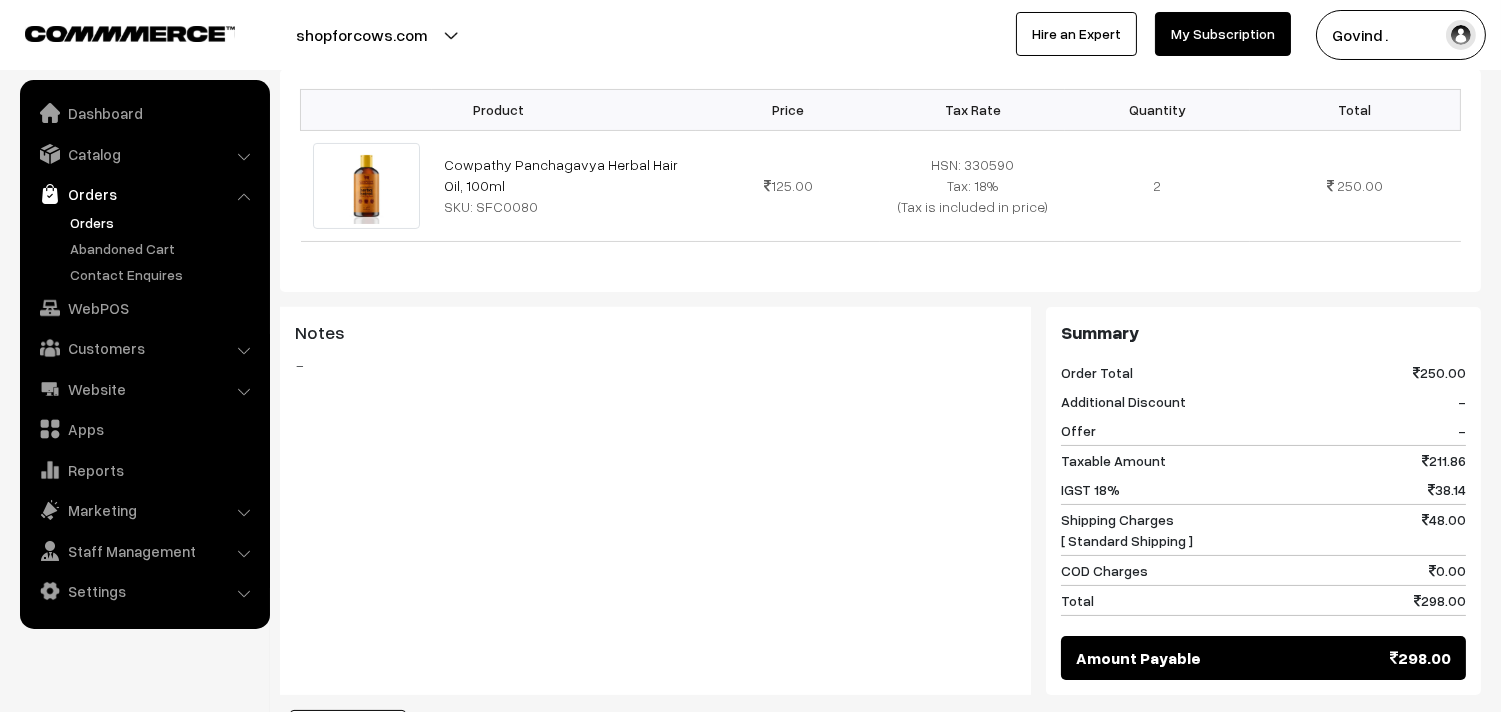 scroll, scrollTop: 0, scrollLeft: 0, axis: both 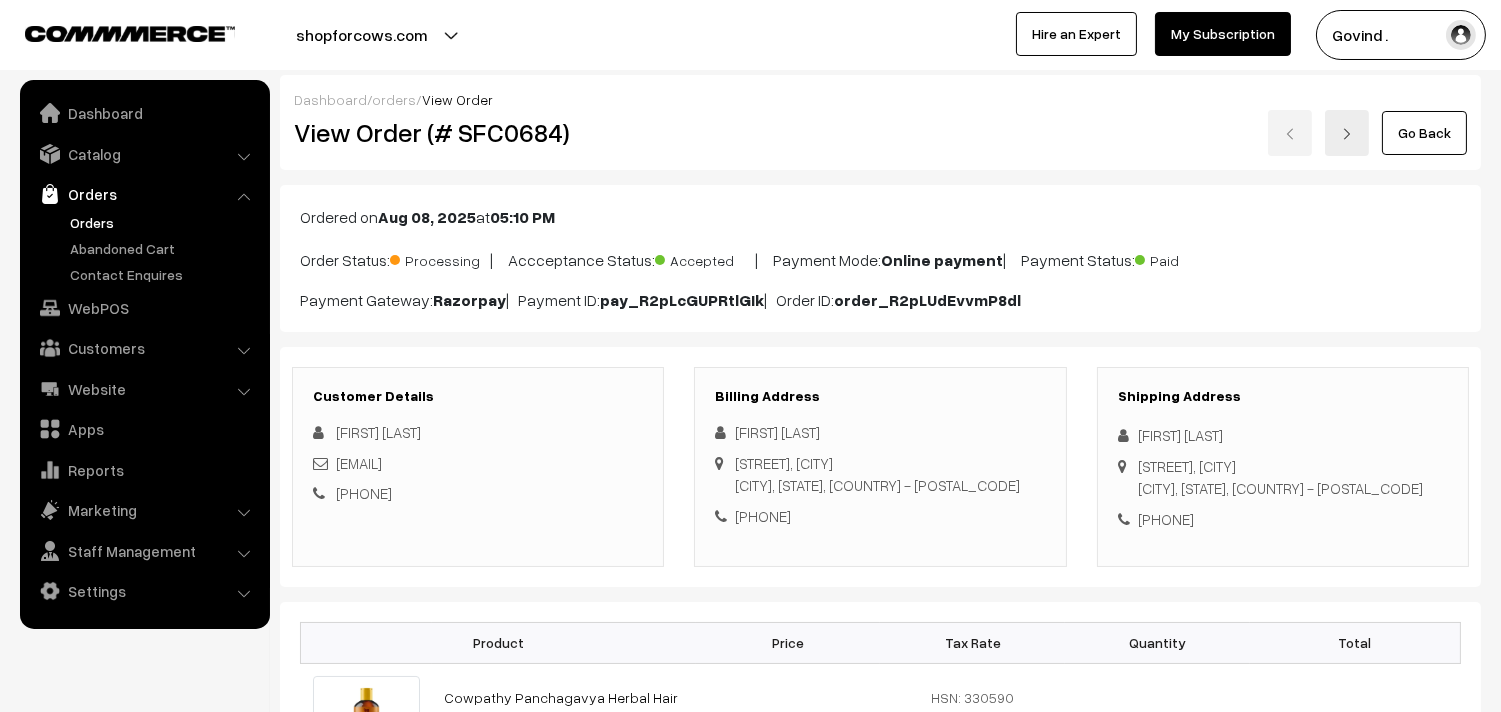 click on "Go Back" at bounding box center (1424, 133) 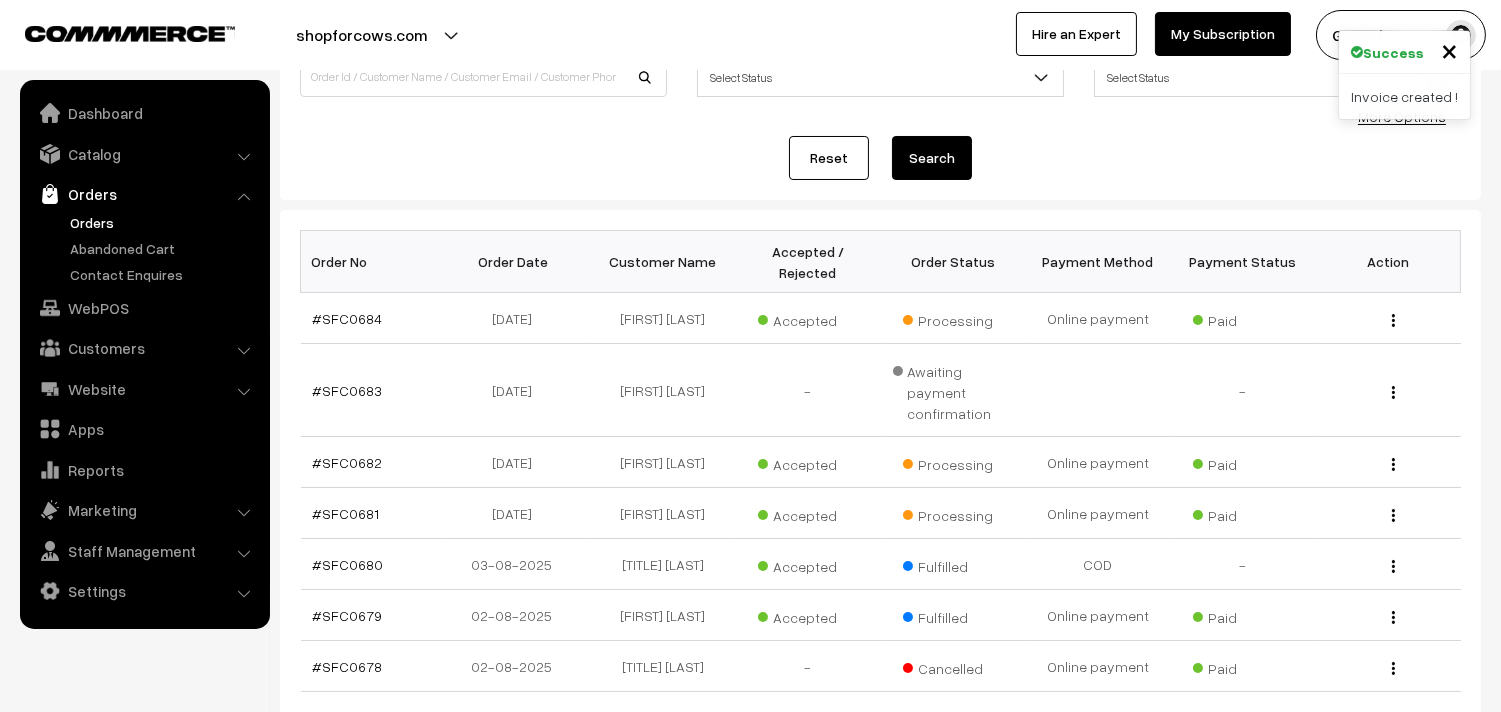 scroll, scrollTop: 190, scrollLeft: 0, axis: vertical 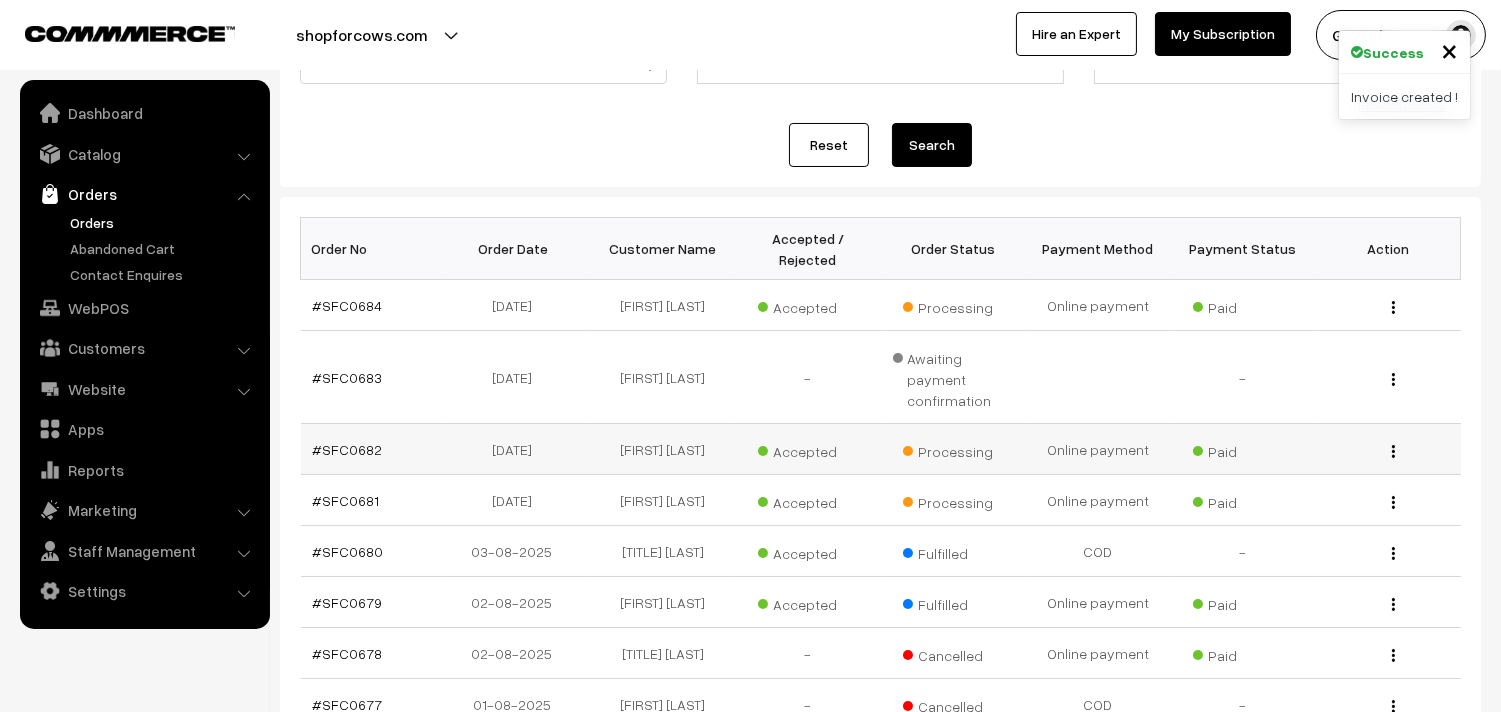 click at bounding box center [1393, 451] 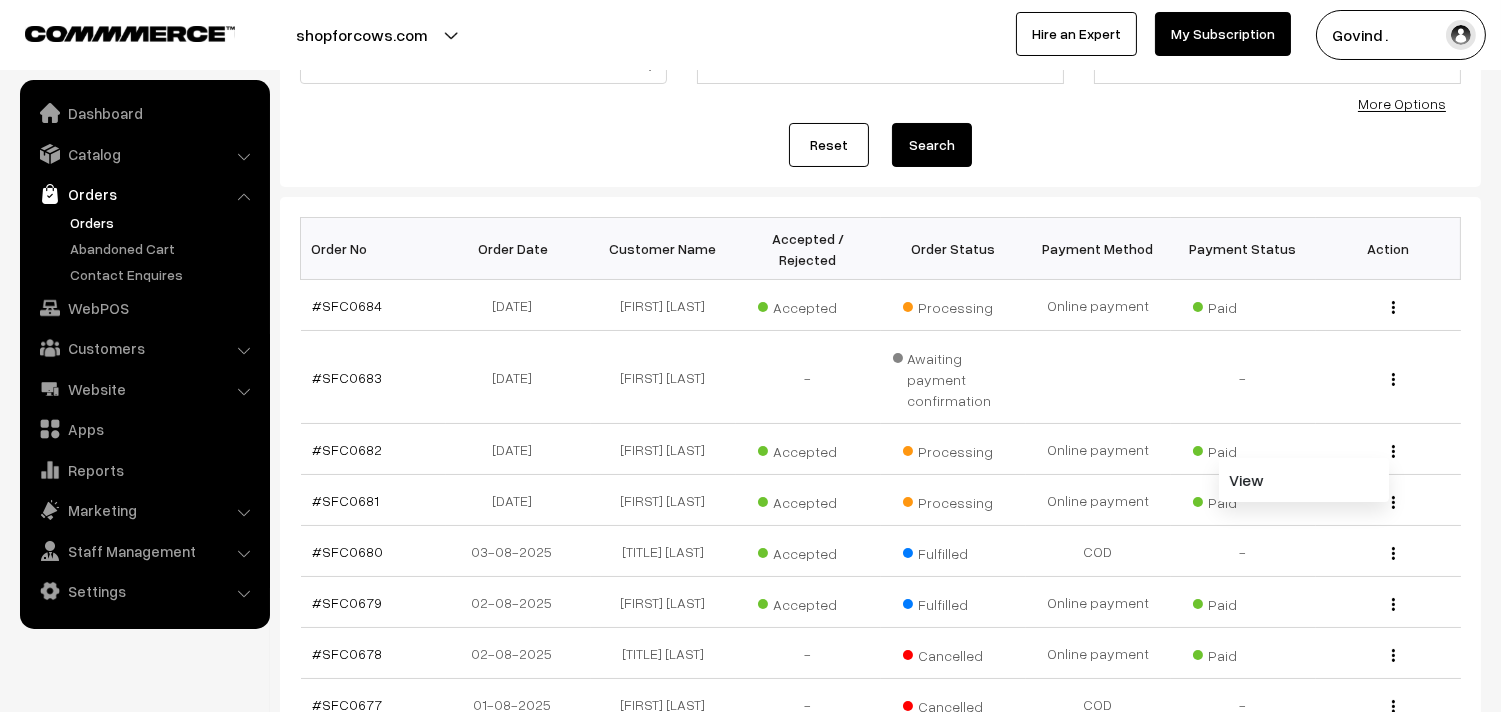 type 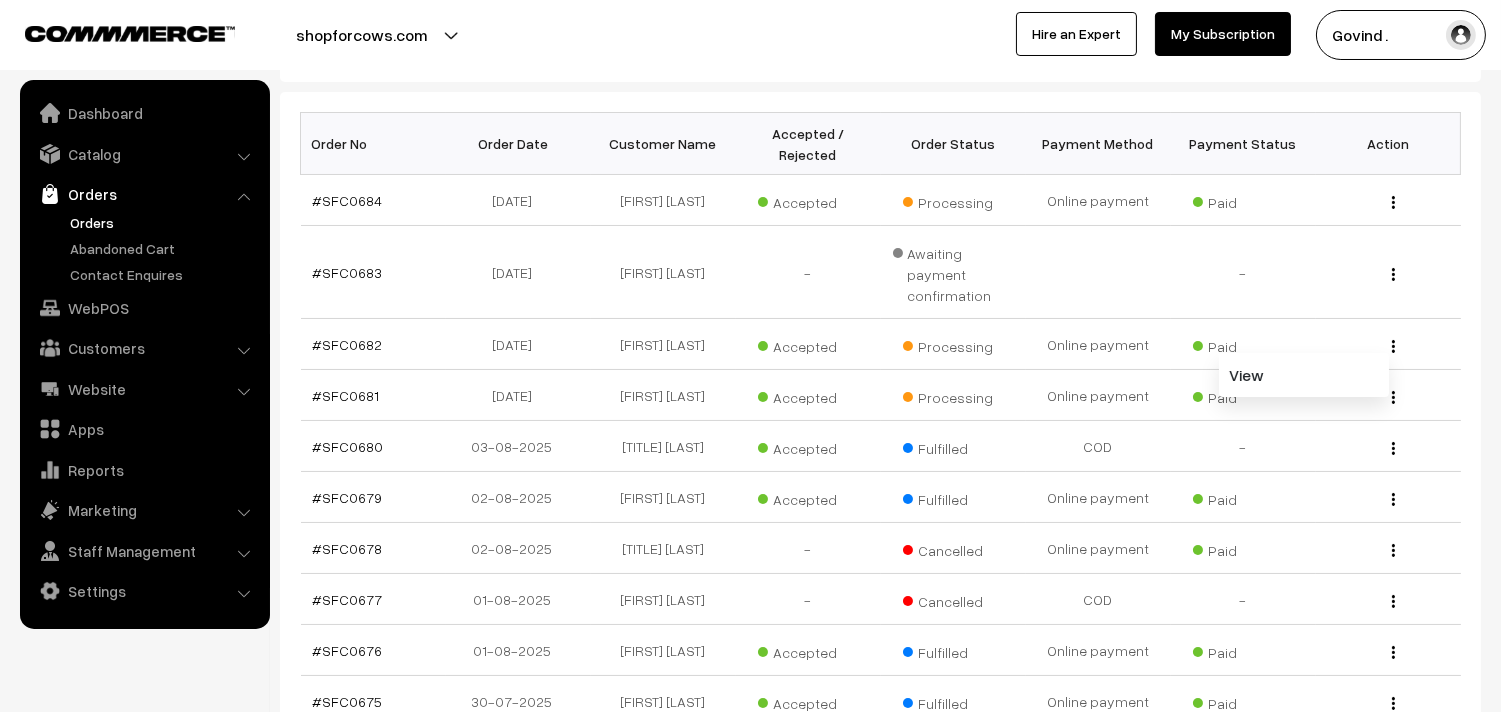 scroll, scrollTop: 297, scrollLeft: 0, axis: vertical 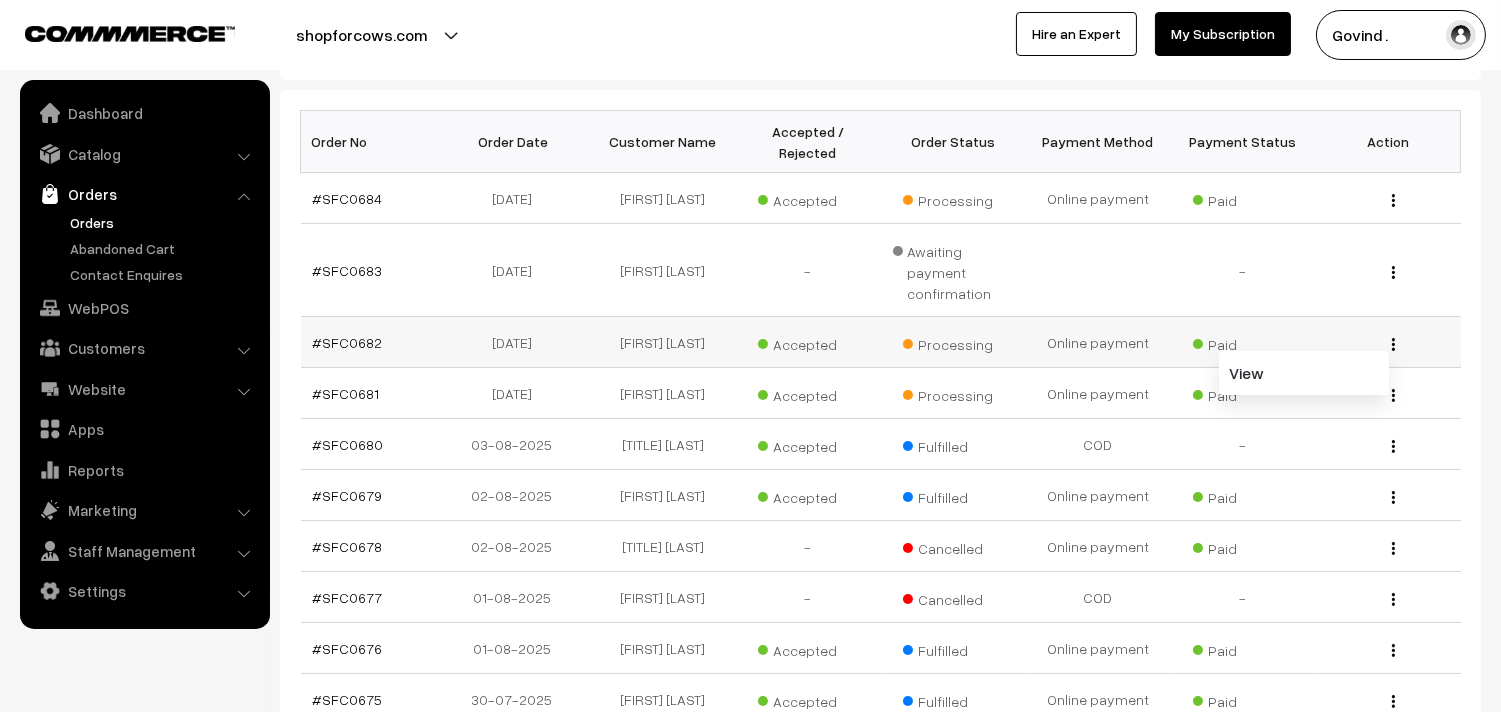click at bounding box center [1393, 344] 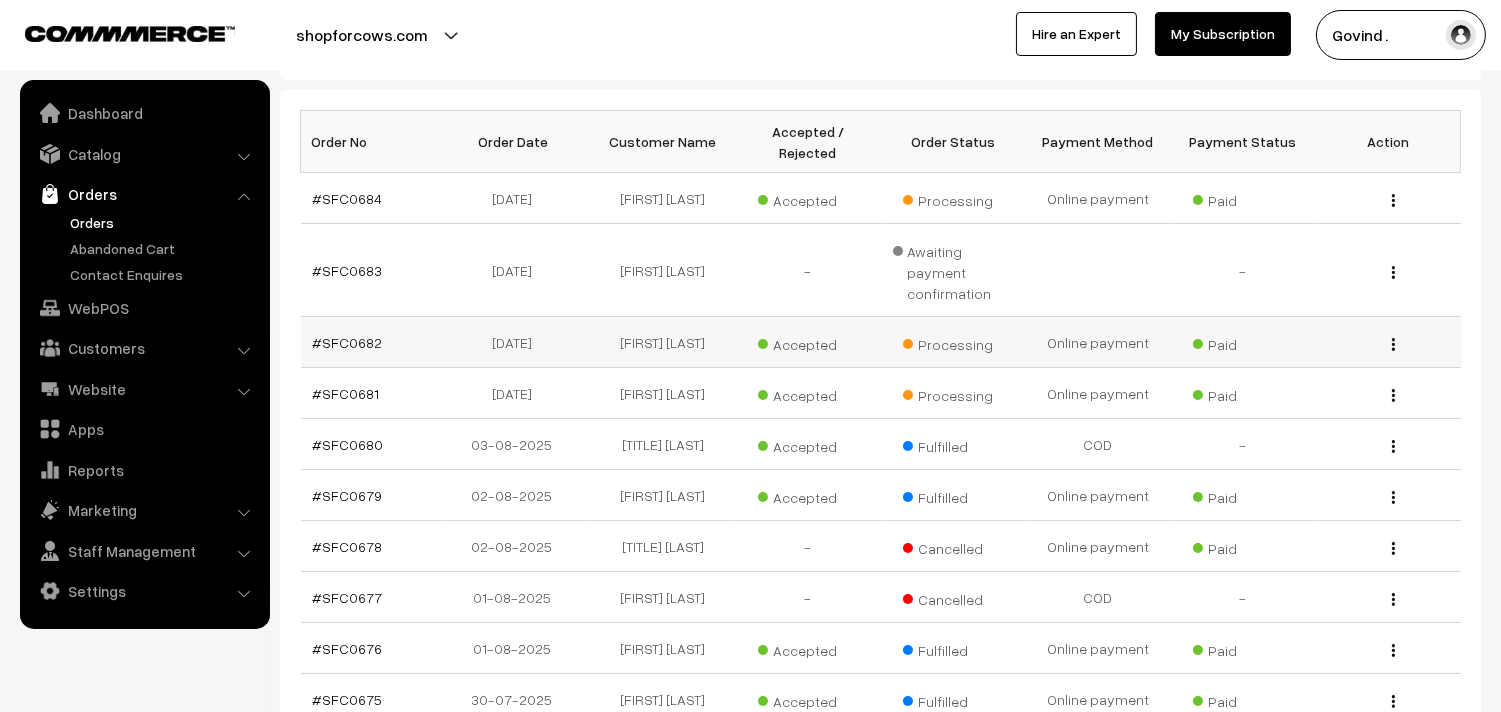 click at bounding box center [1393, 344] 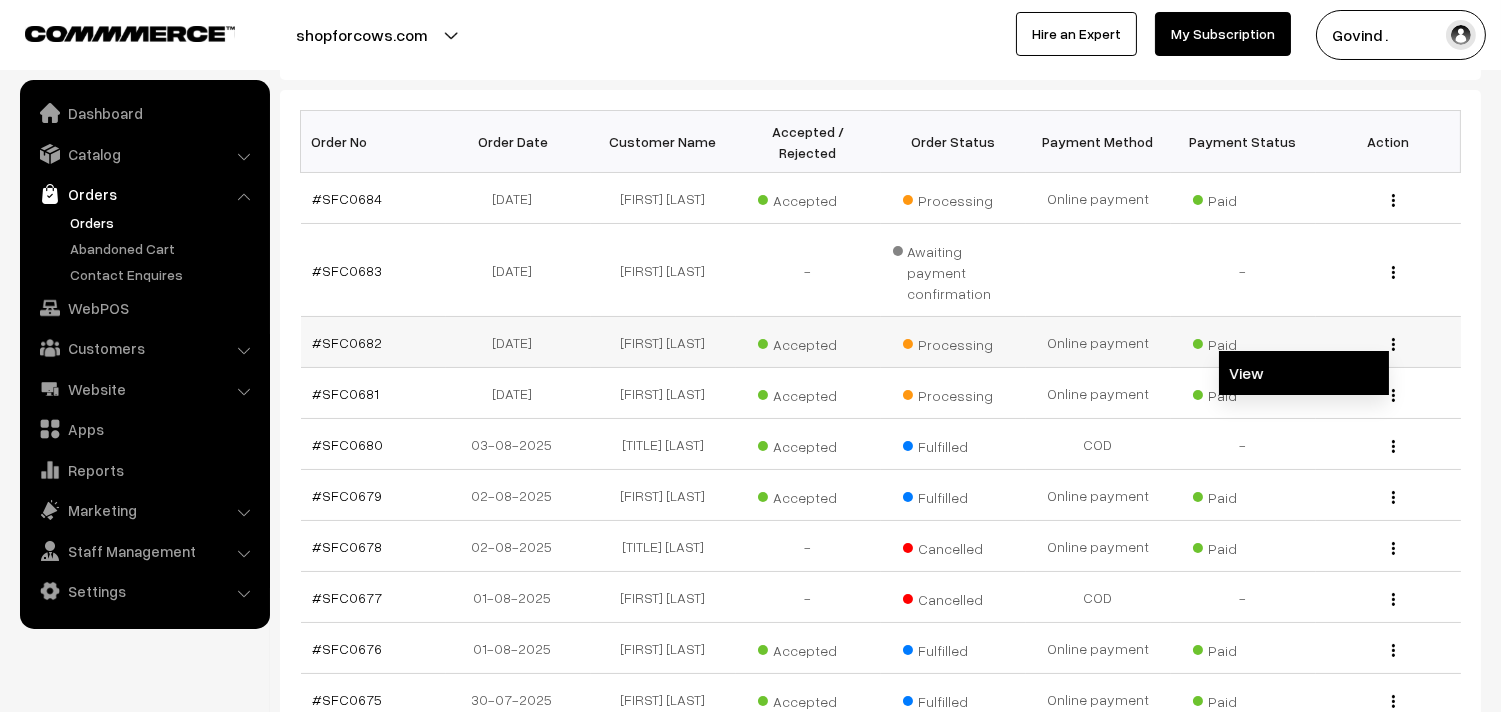 click on "View" at bounding box center [1304, 373] 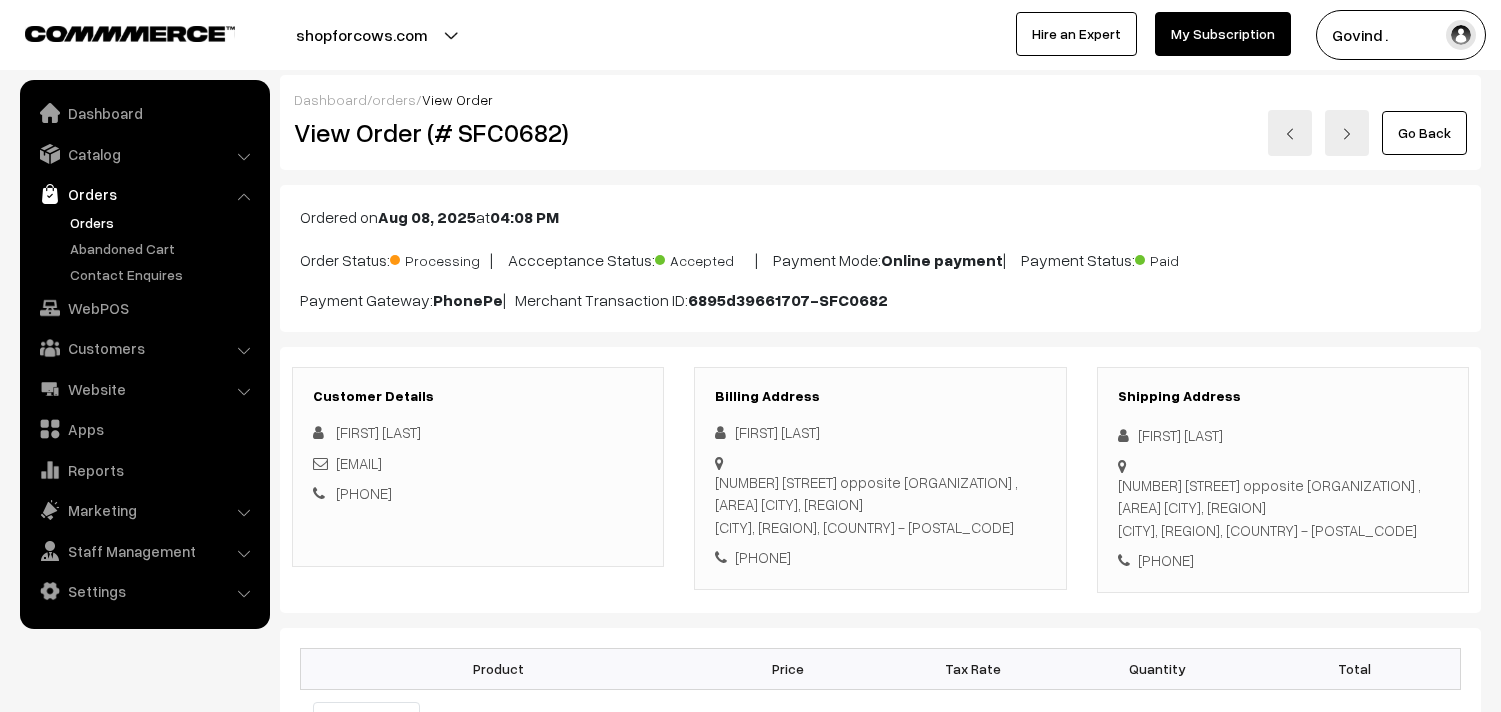 scroll, scrollTop: 0, scrollLeft: 0, axis: both 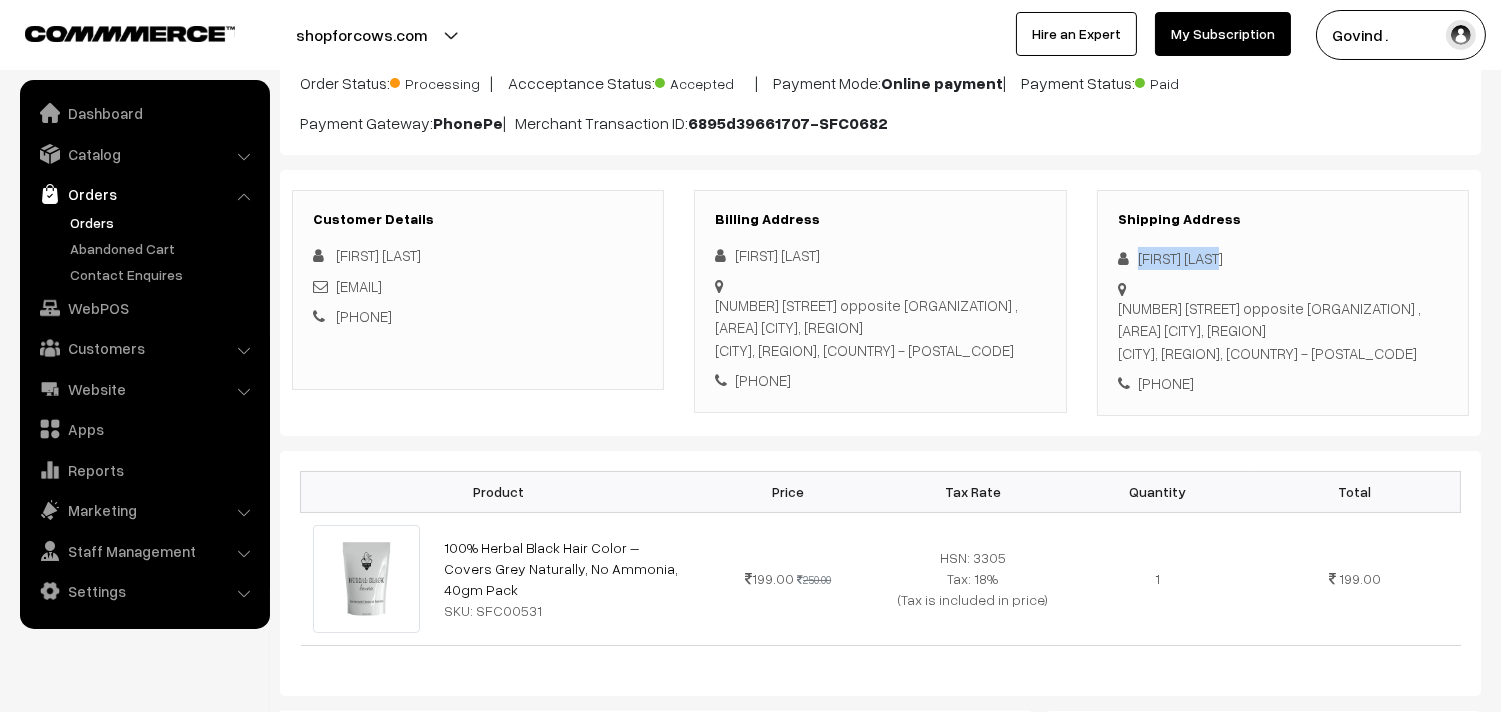 drag, startPoint x: 1136, startPoint y: 255, endPoint x: 1248, endPoint y: 257, distance: 112.01785 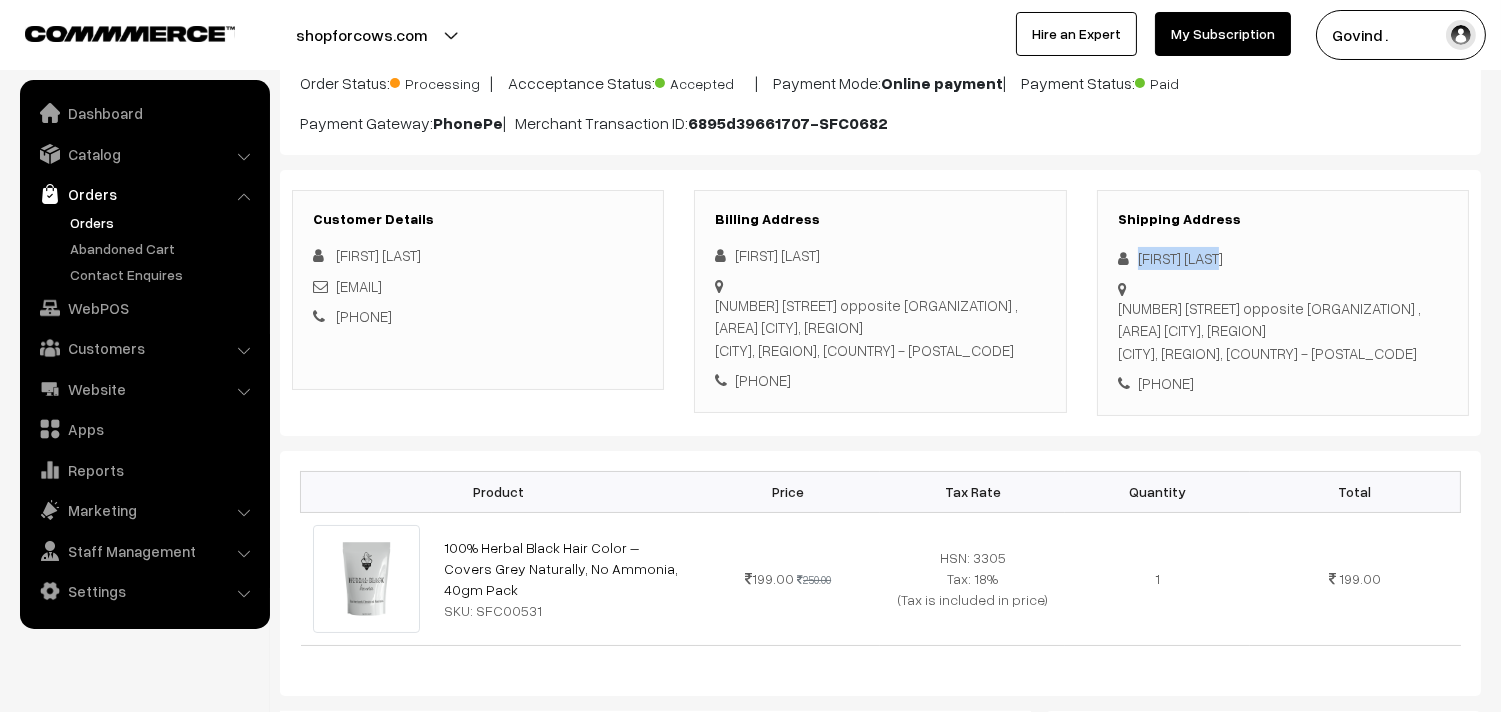 click on "[PHONE]" at bounding box center (364, 316) 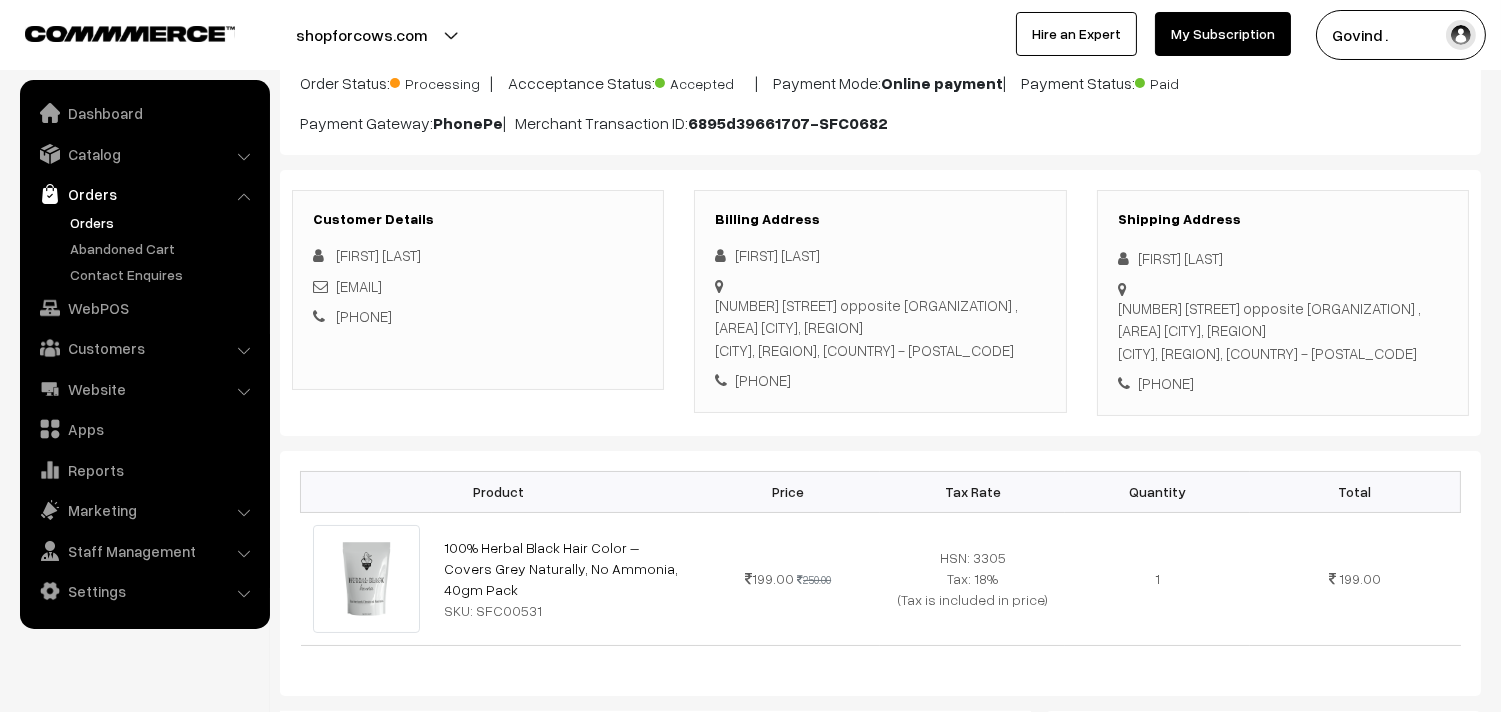 click on "[PHONE]" at bounding box center (1283, 383) 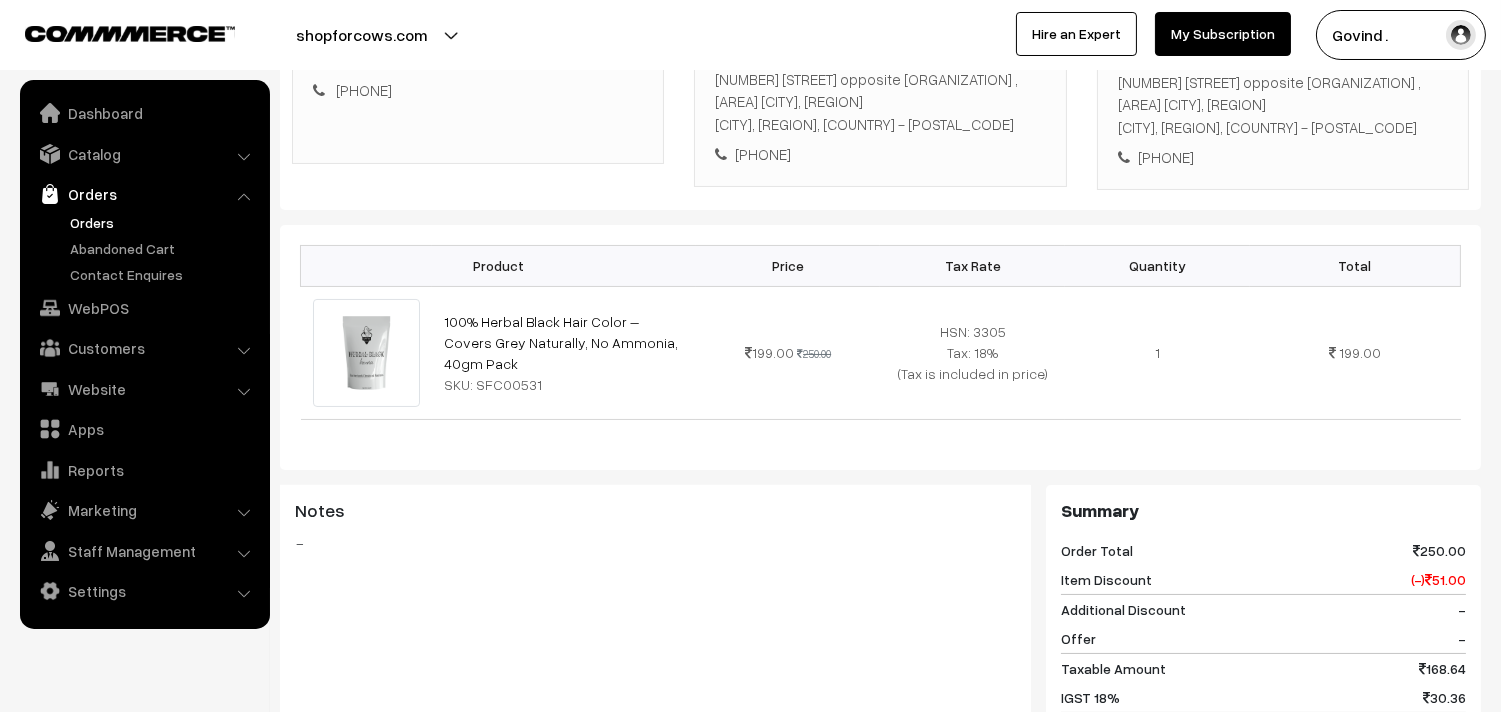 scroll, scrollTop: 400, scrollLeft: 0, axis: vertical 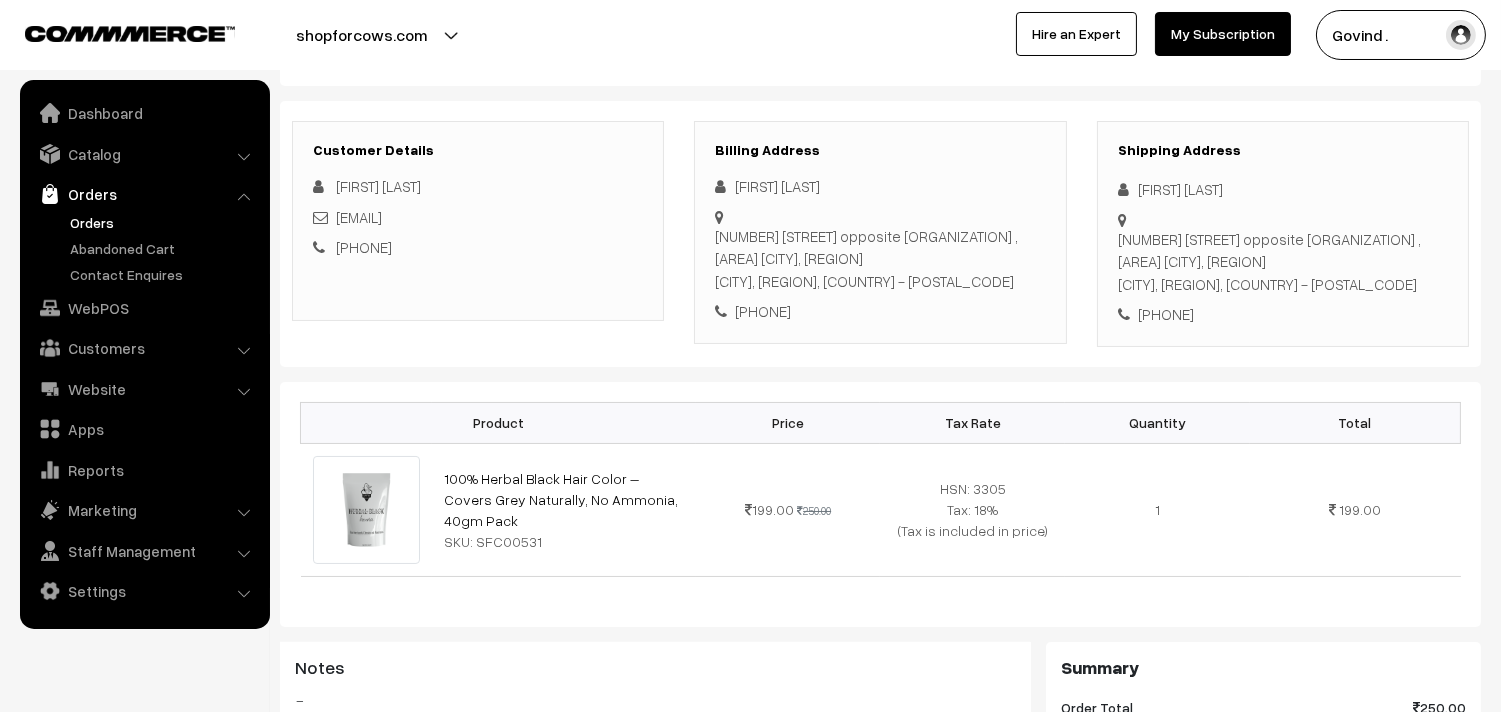 drag, startPoint x: 1155, startPoint y: 288, endPoint x: 1118, endPoint y: 243, distance: 58.258045 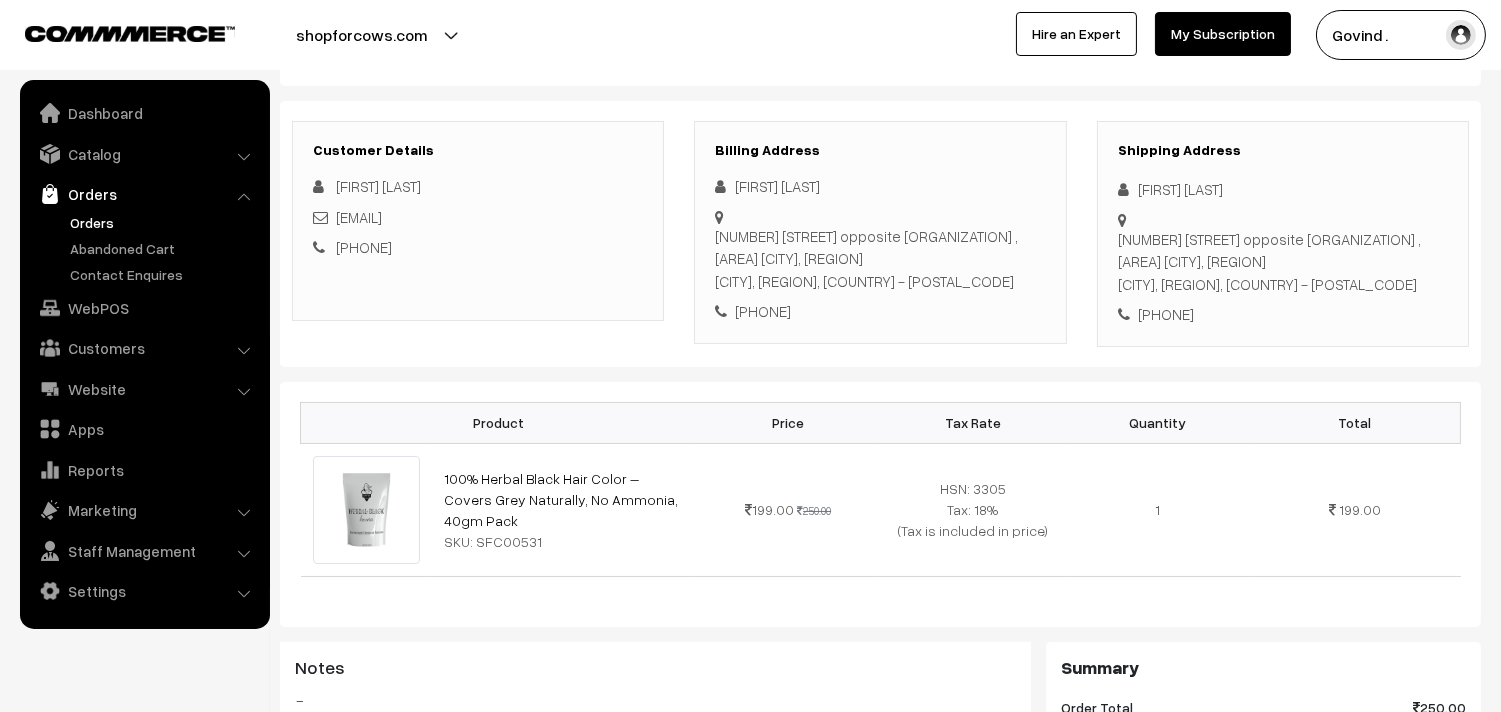 click on "[NUMBER] [STREET] opposite [ORGANIZATION] , [AREA] [CITY], [REGION], [COUNTRY] - [POSTAL_CODE]" at bounding box center [1283, 262] 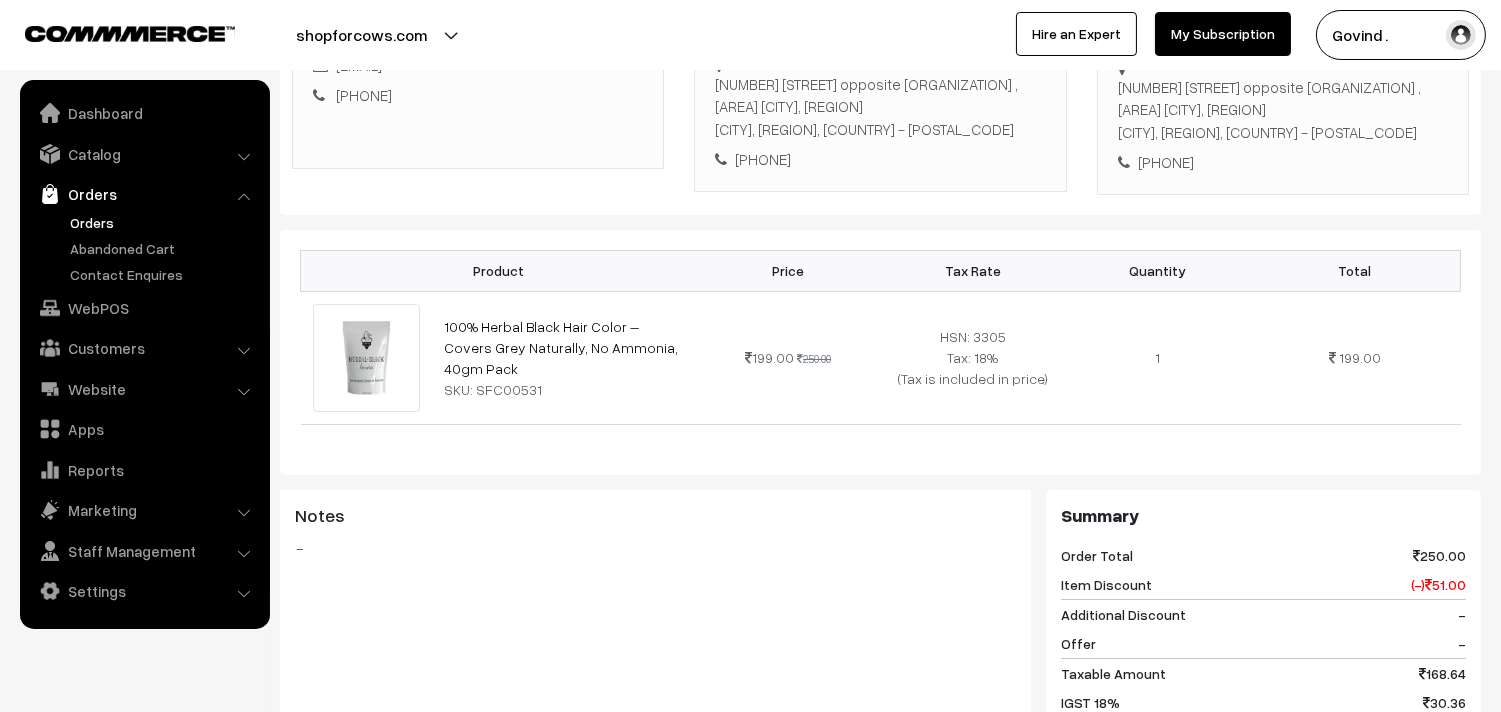 scroll, scrollTop: 400, scrollLeft: 0, axis: vertical 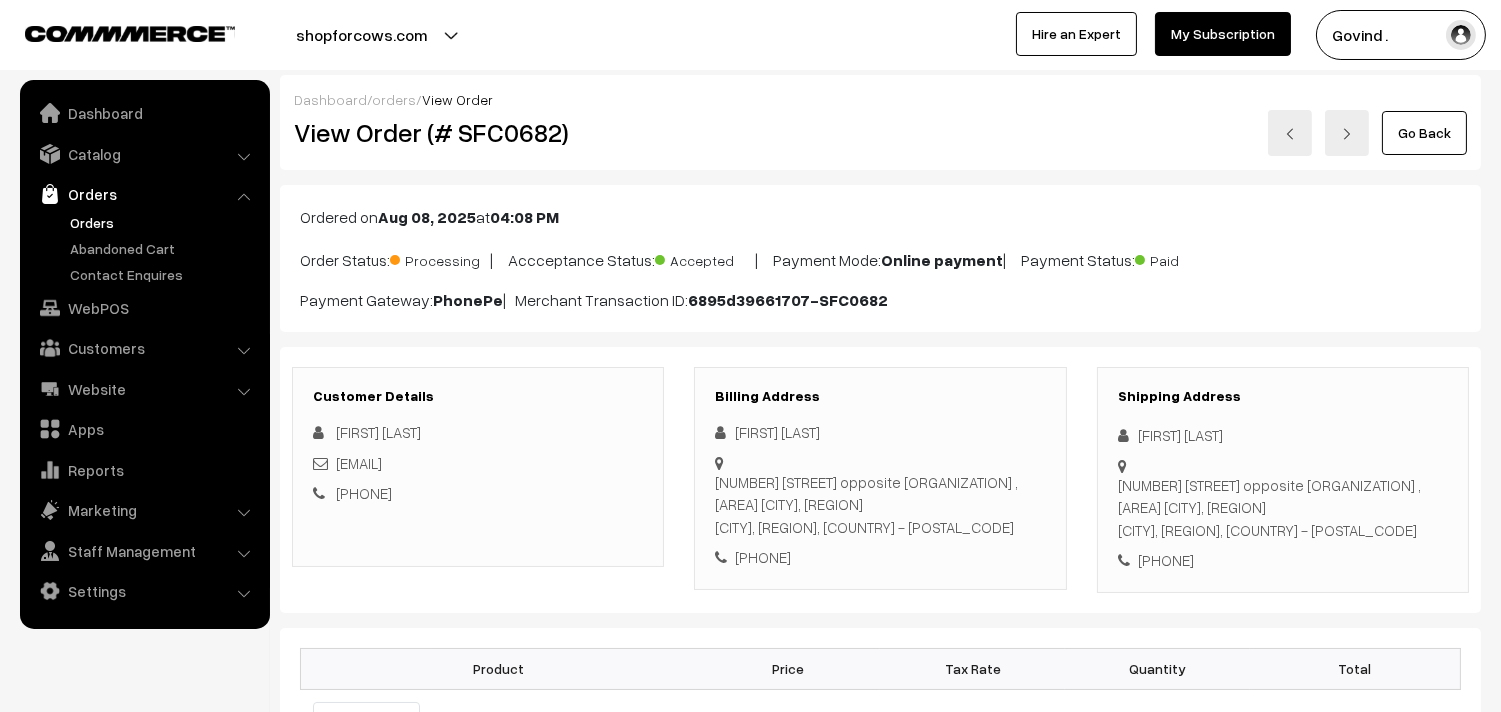 click on "Go Back" at bounding box center [1424, 133] 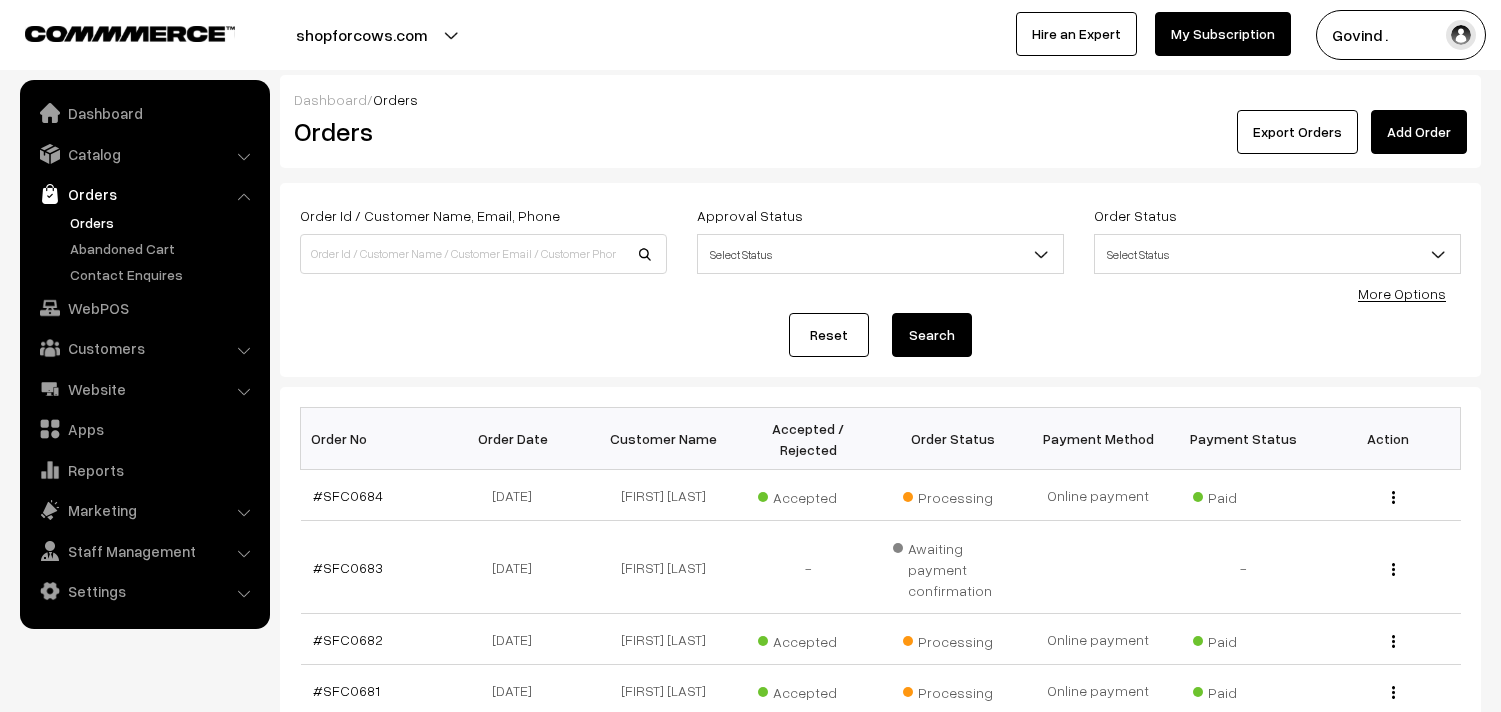 scroll, scrollTop: 0, scrollLeft: 0, axis: both 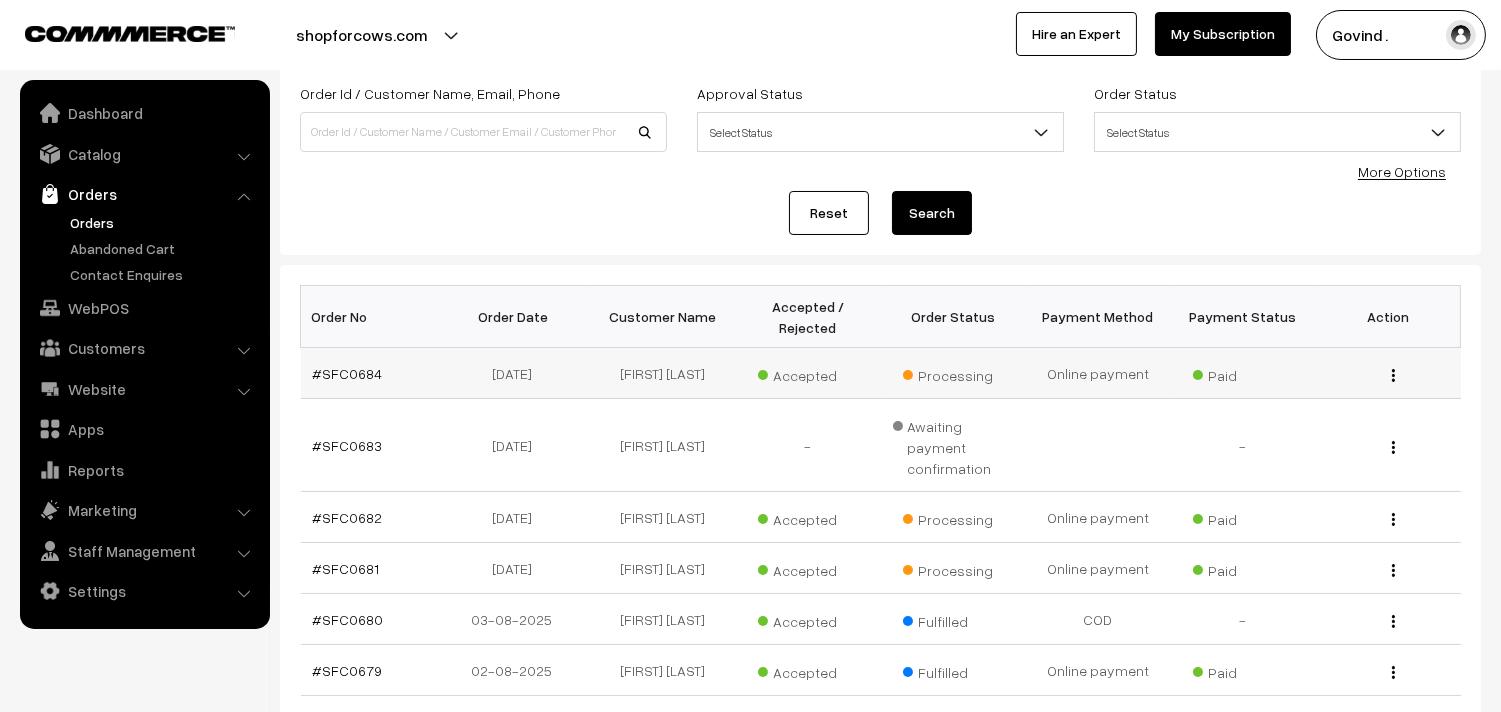 click at bounding box center [1393, 375] 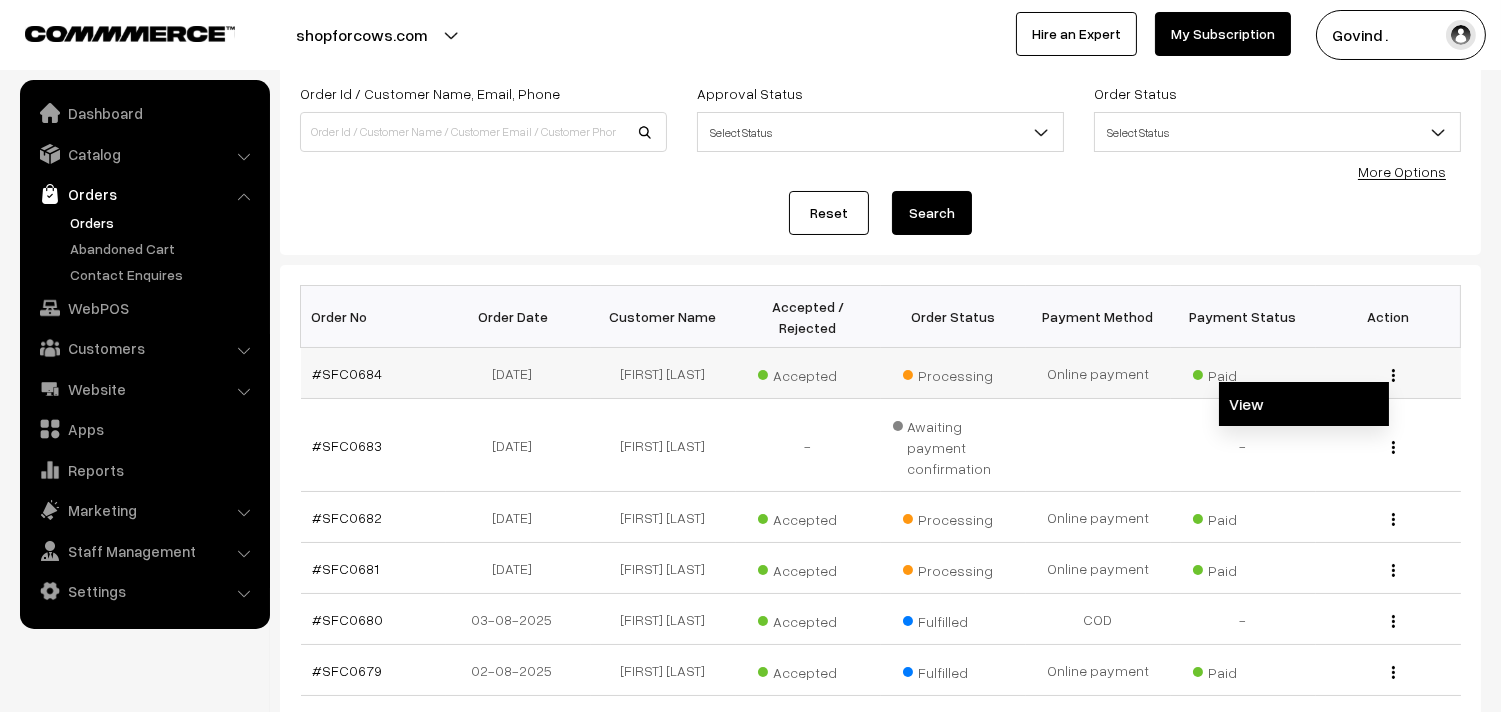 click on "View" at bounding box center (1304, 404) 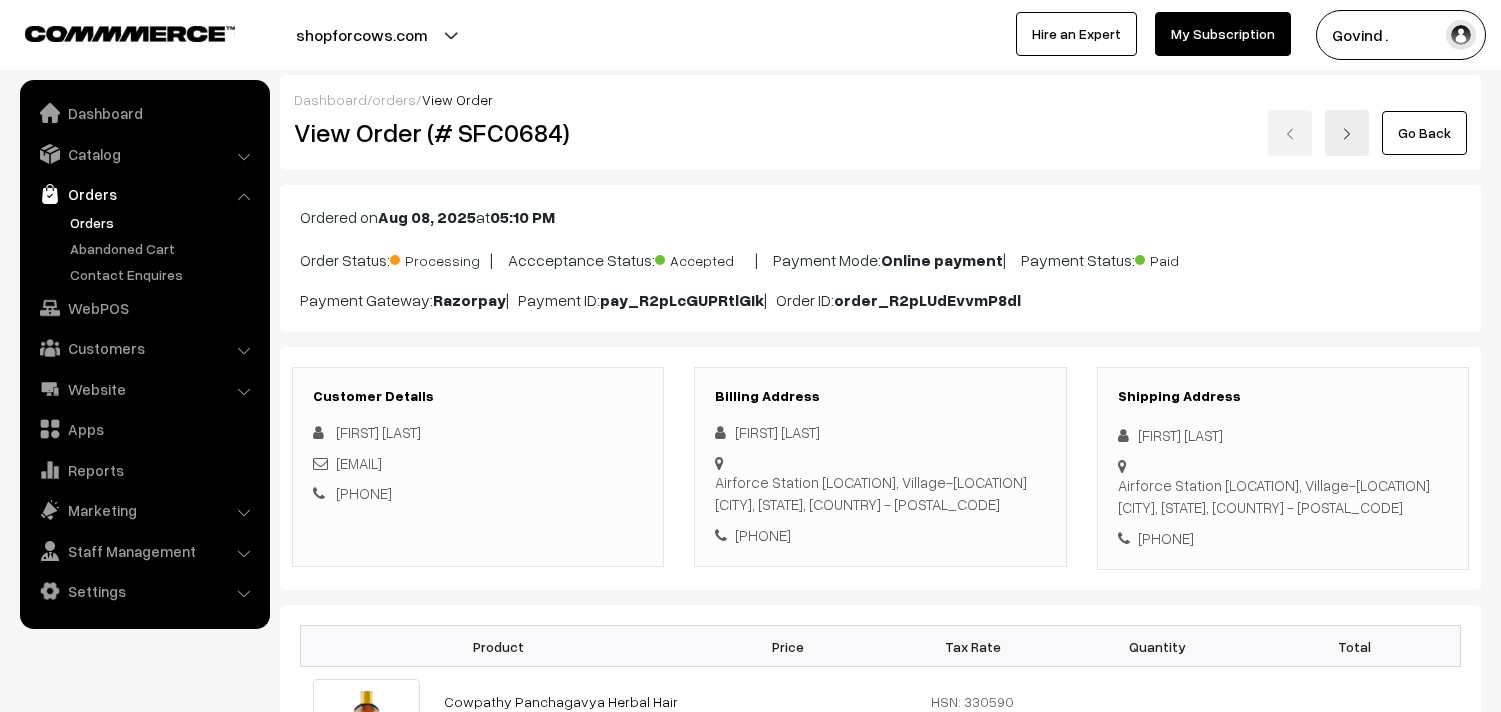 scroll, scrollTop: 0, scrollLeft: 0, axis: both 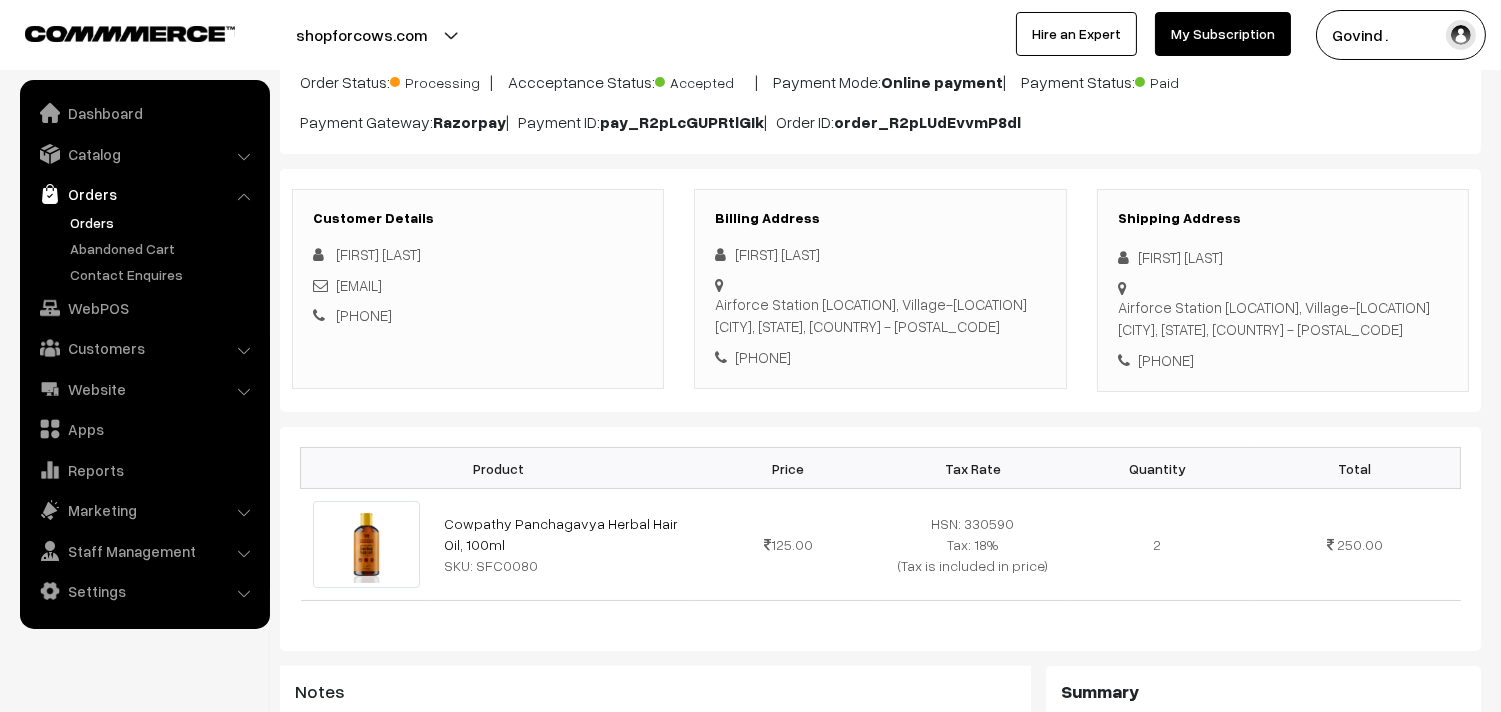 drag, startPoint x: 1135, startPoint y: 254, endPoint x: 1283, endPoint y: 243, distance: 148.40822 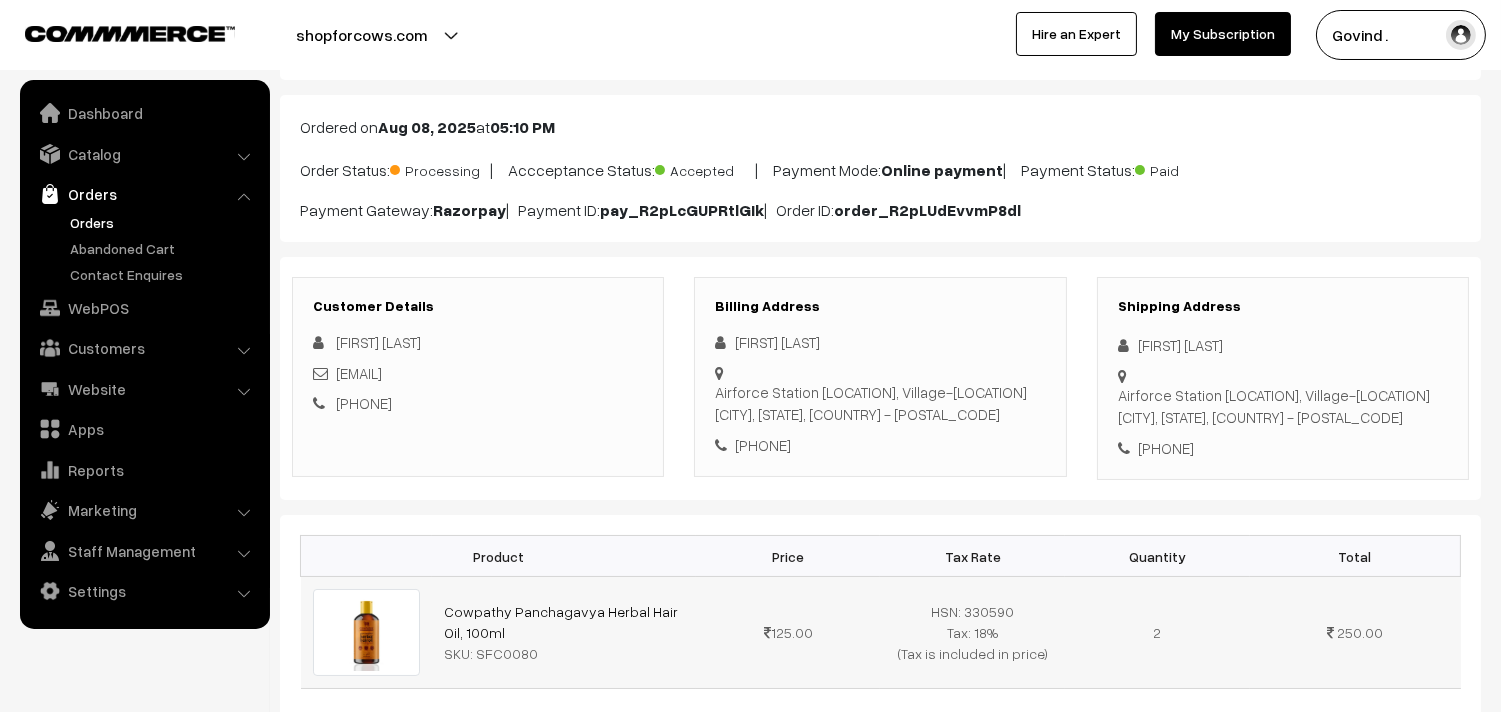 scroll, scrollTop: 134, scrollLeft: 0, axis: vertical 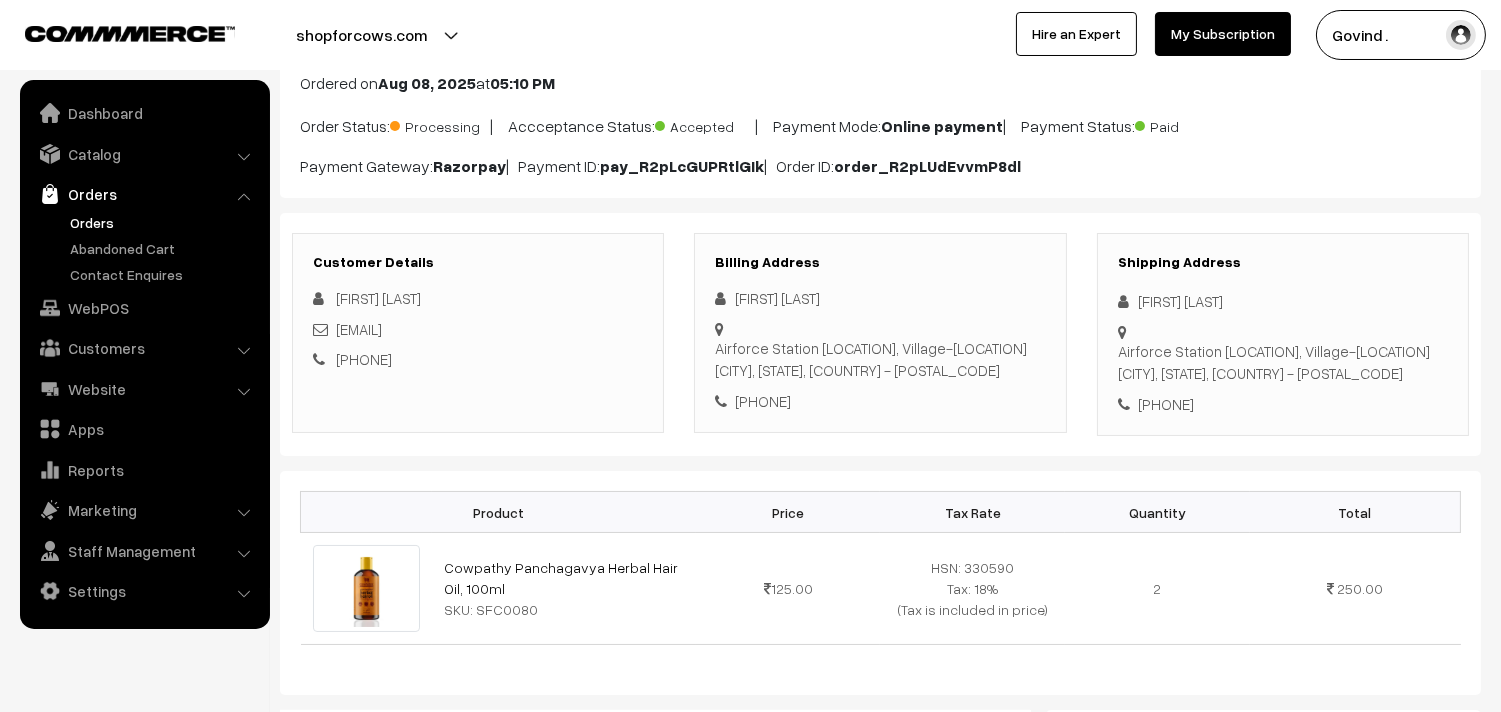 drag, startPoint x: 1190, startPoint y: 353, endPoint x: 1172, endPoint y: 340, distance: 22.203604 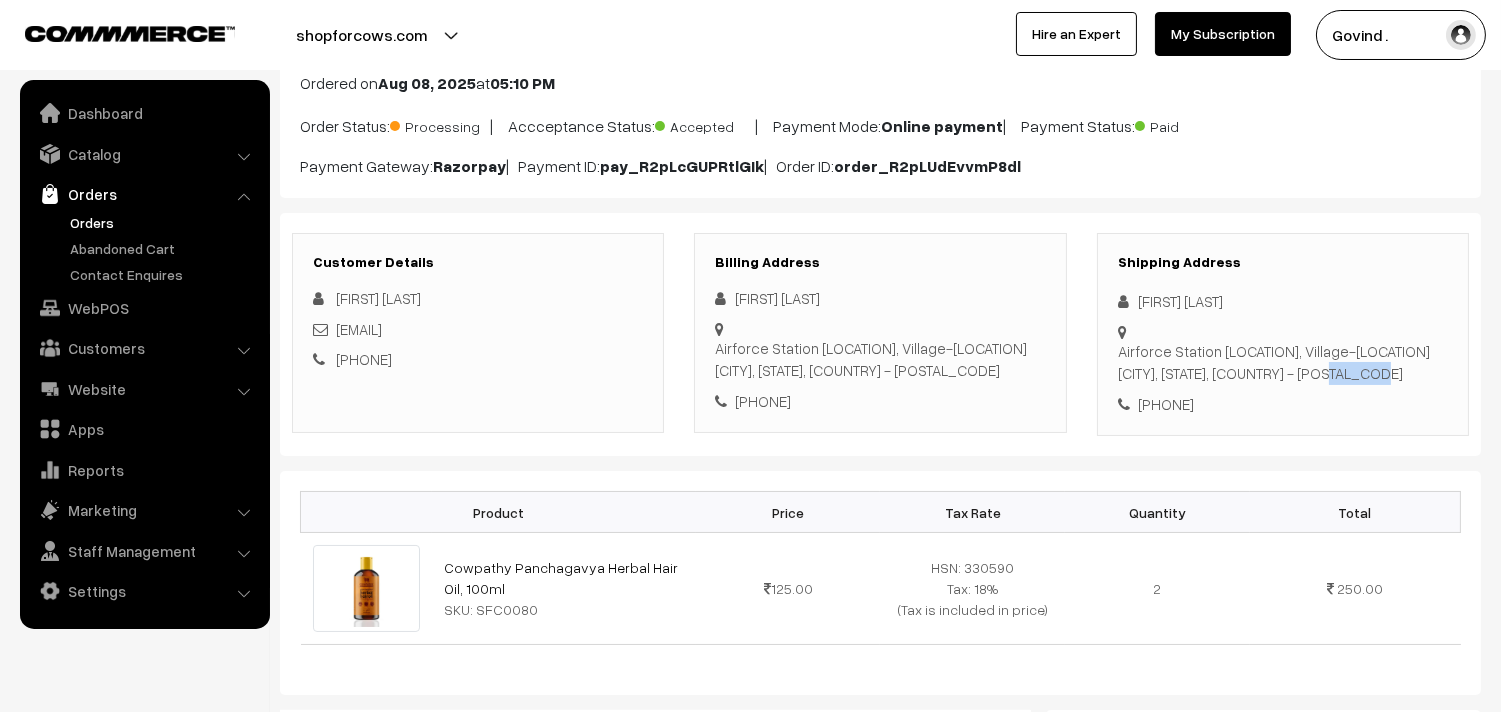 click on "Airforce Station Awantipur, Village- Malangpora
Pulwama,                                 Jammu & Kashmir,  India                                 - 192301" at bounding box center (1274, 362) 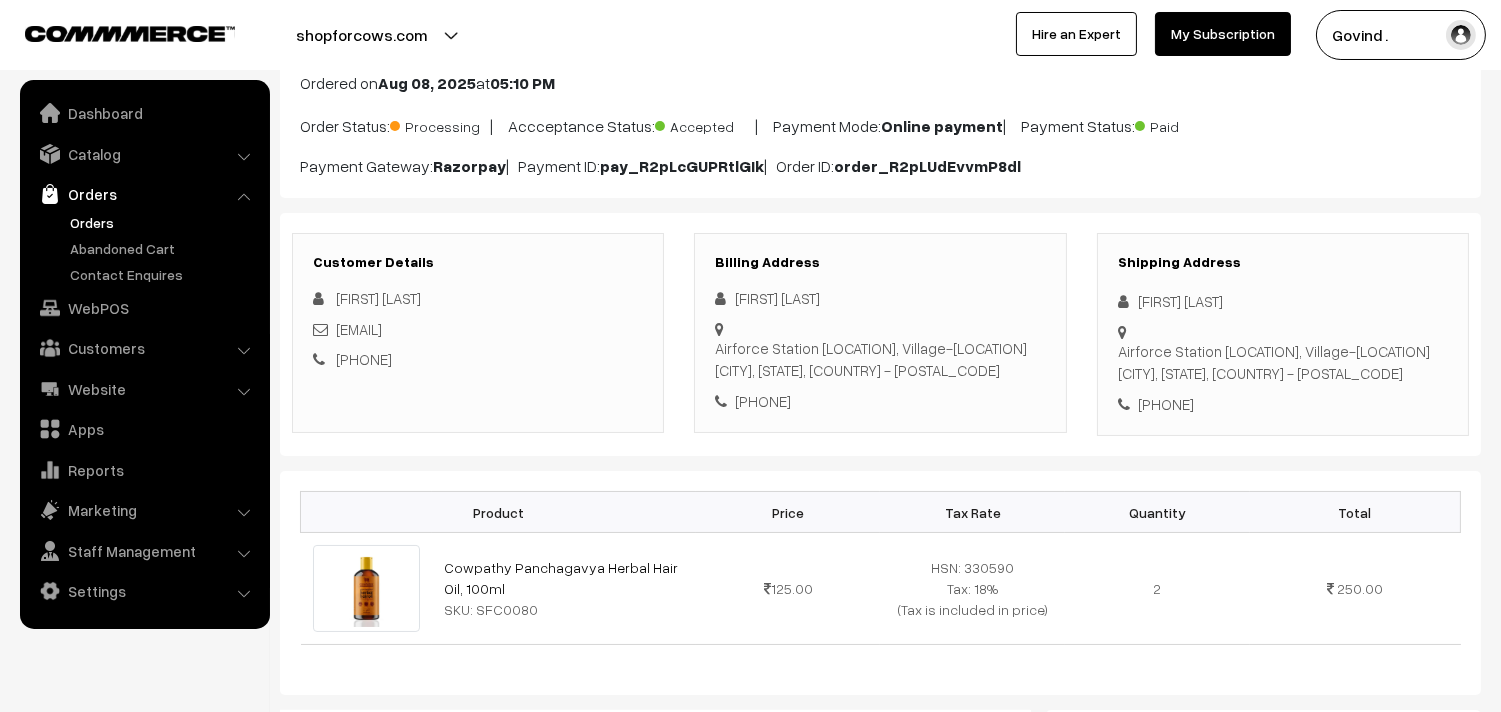 click on "Airforce Station Awantipur, Village- Malangpora
Pulwama,                                 Jammu & Kashmir,  India                                 - 192301" at bounding box center [1274, 362] 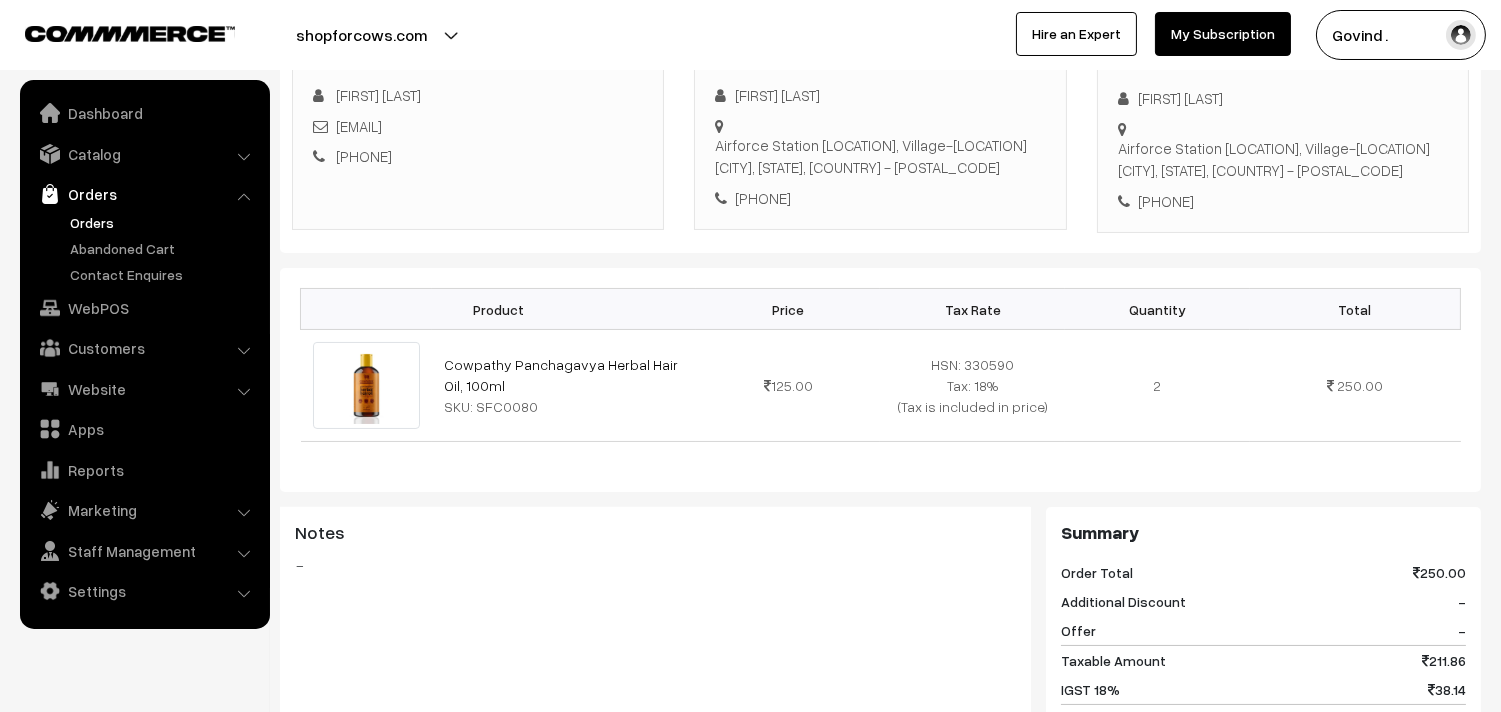 scroll, scrollTop: 401, scrollLeft: 0, axis: vertical 